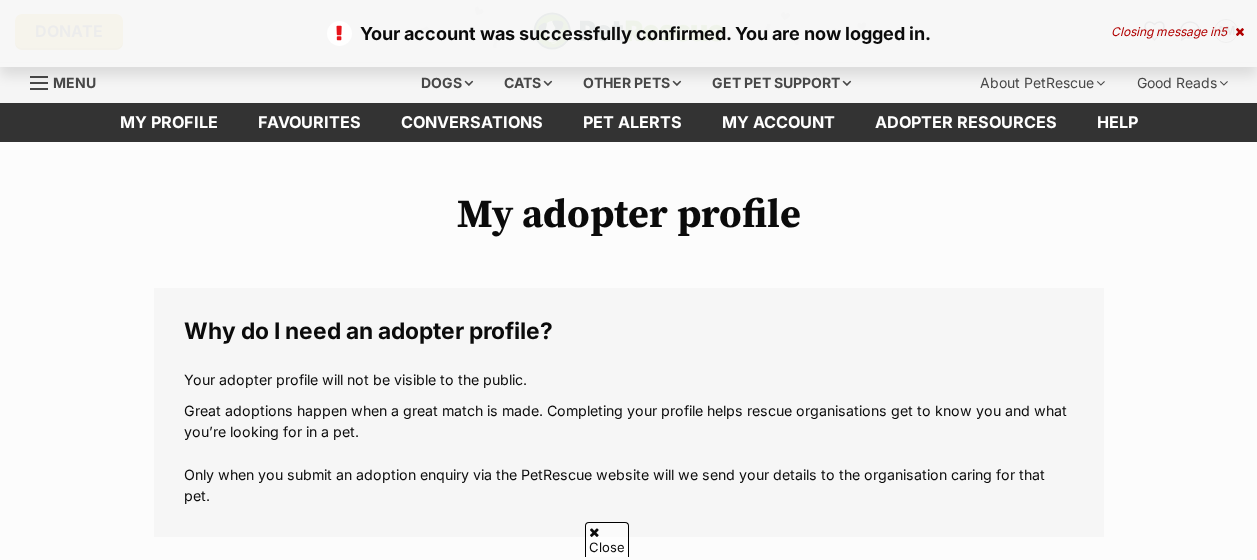 scroll, scrollTop: 331, scrollLeft: 0, axis: vertical 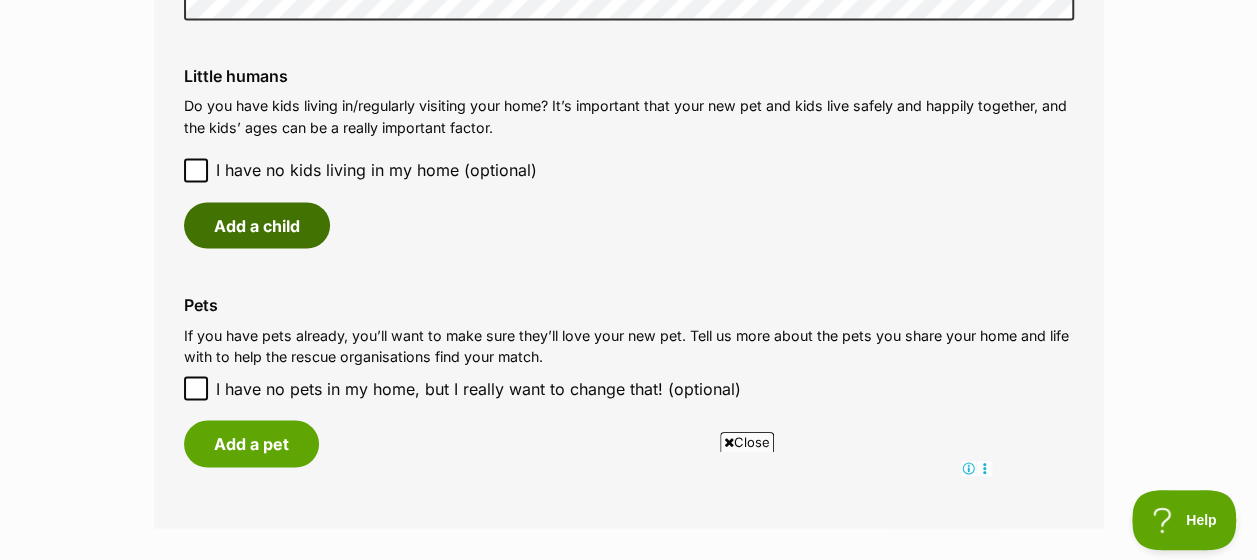click on "Add a child" at bounding box center (257, 225) 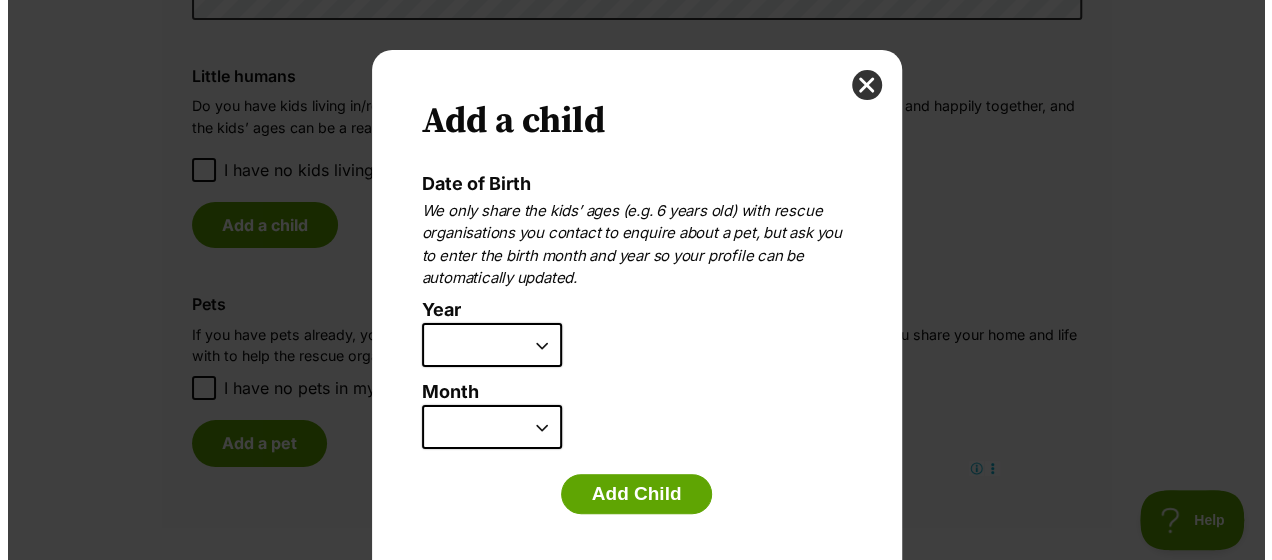 scroll, scrollTop: 0, scrollLeft: 0, axis: both 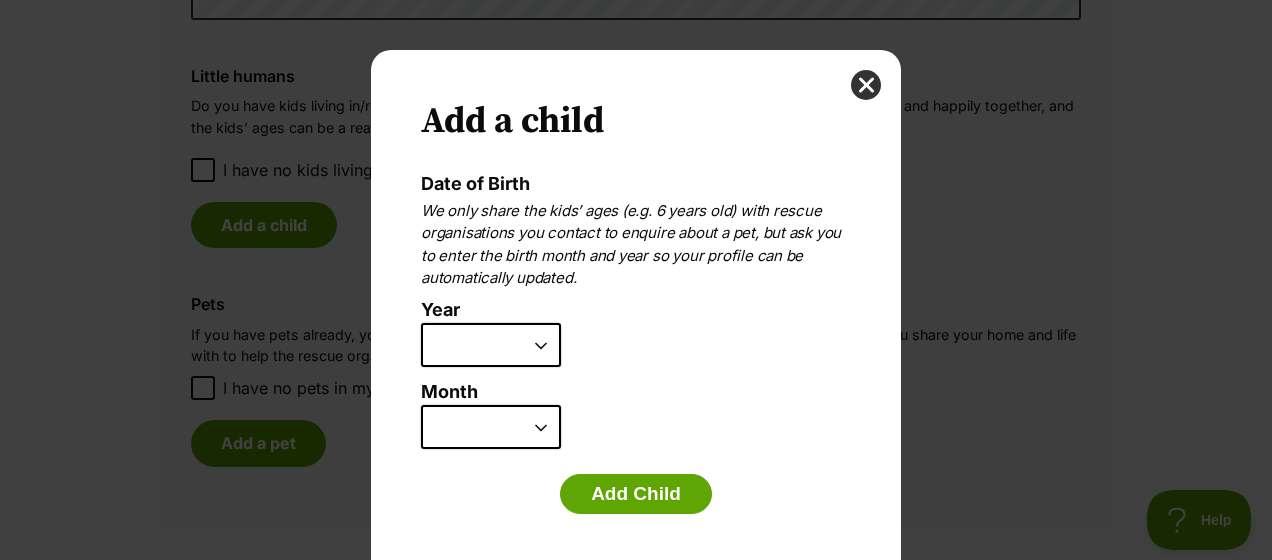 click on "2025
2024
2023
2022
2021
2020
2019
2018
2017
2016
2015
2014
2013
2012
2011
2010
2009
2008
2007" at bounding box center (491, 345) 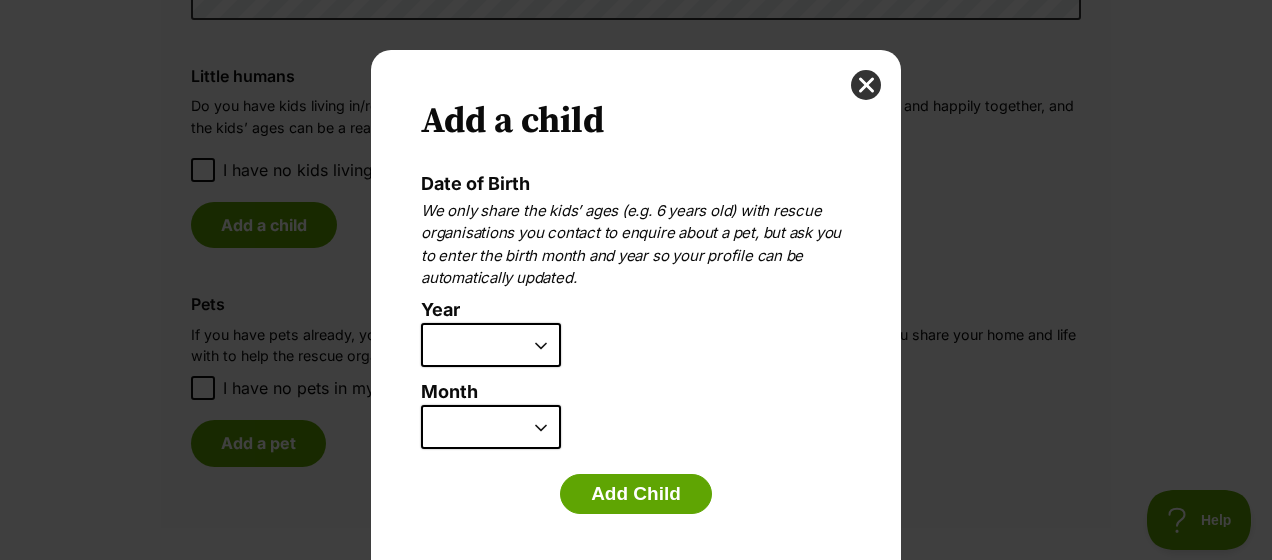 scroll, scrollTop: 0, scrollLeft: 0, axis: both 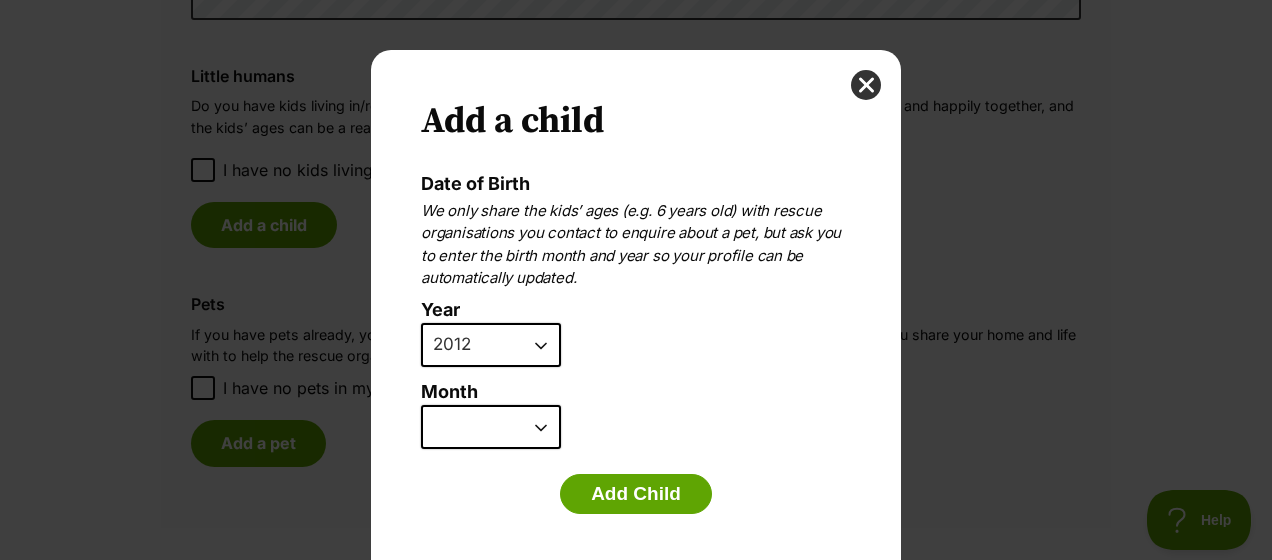 click on "2025
2024
2023
2022
2021
2020
2019
2018
2017
2016
2015
2014
2013
2012
2011
2010
2009
2008
2007" at bounding box center [491, 345] 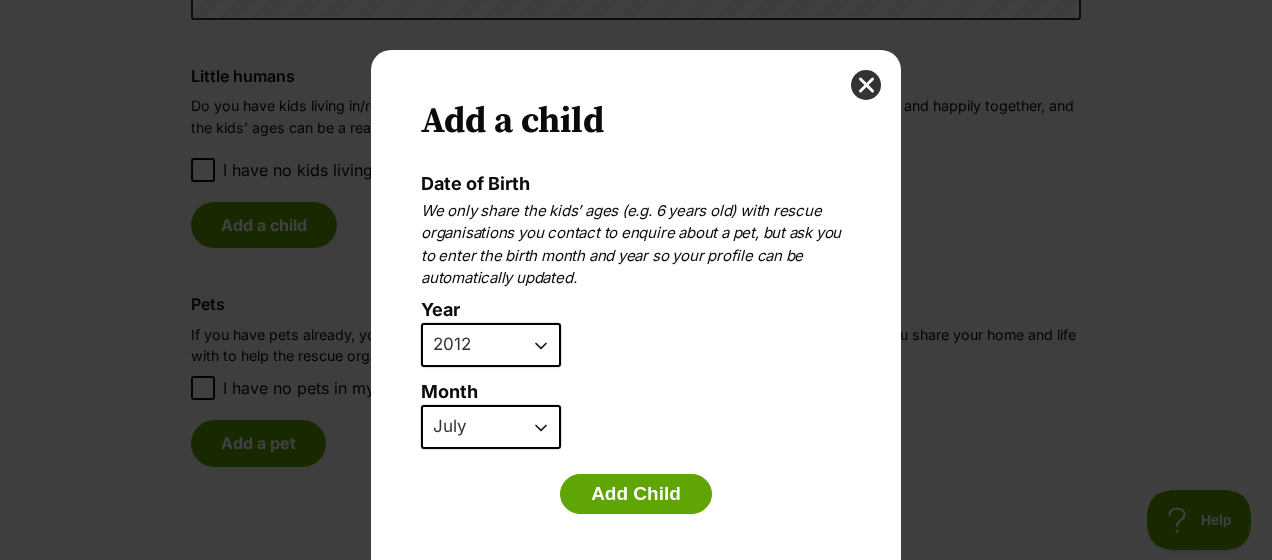 click on "January
February
March
April
May
June
July
August
September
October
November
December" at bounding box center [491, 427] 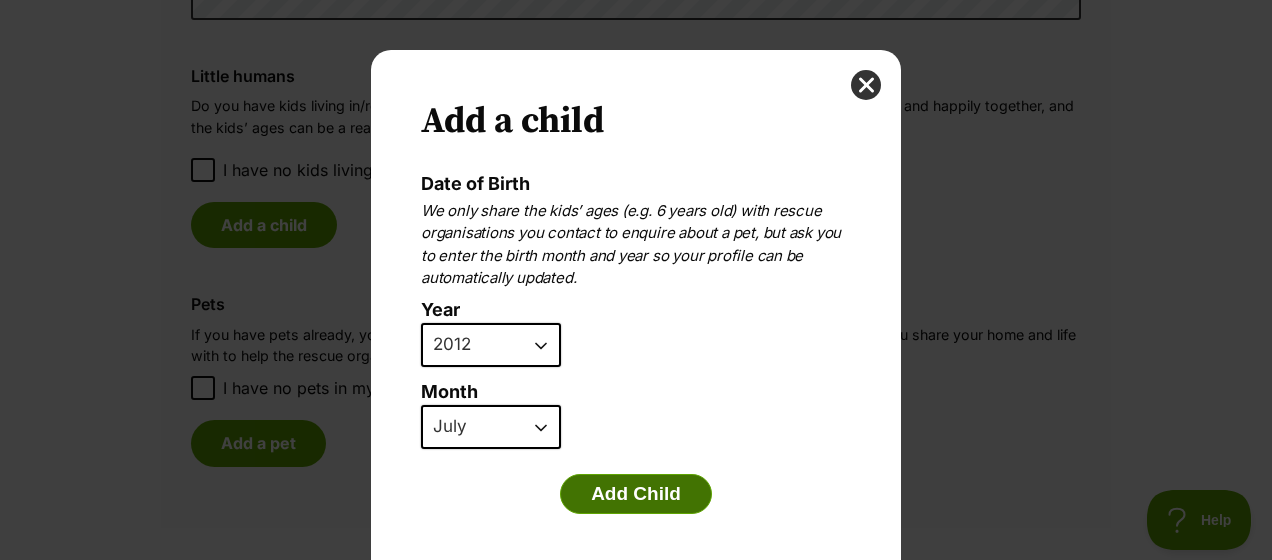 click on "Add Child" at bounding box center (636, 494) 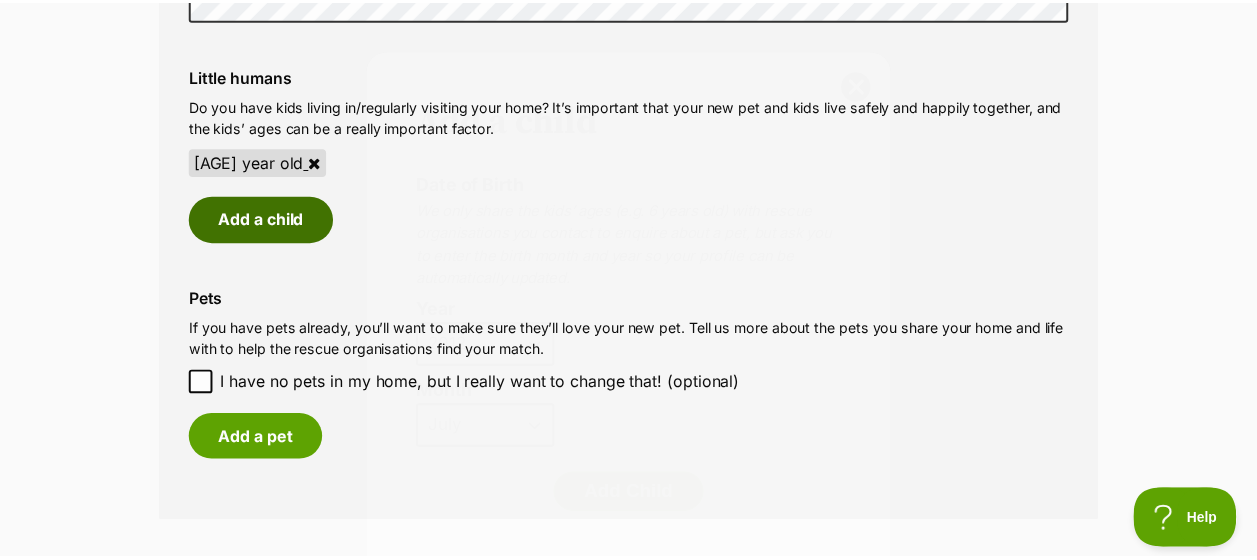 scroll, scrollTop: 1676, scrollLeft: 0, axis: vertical 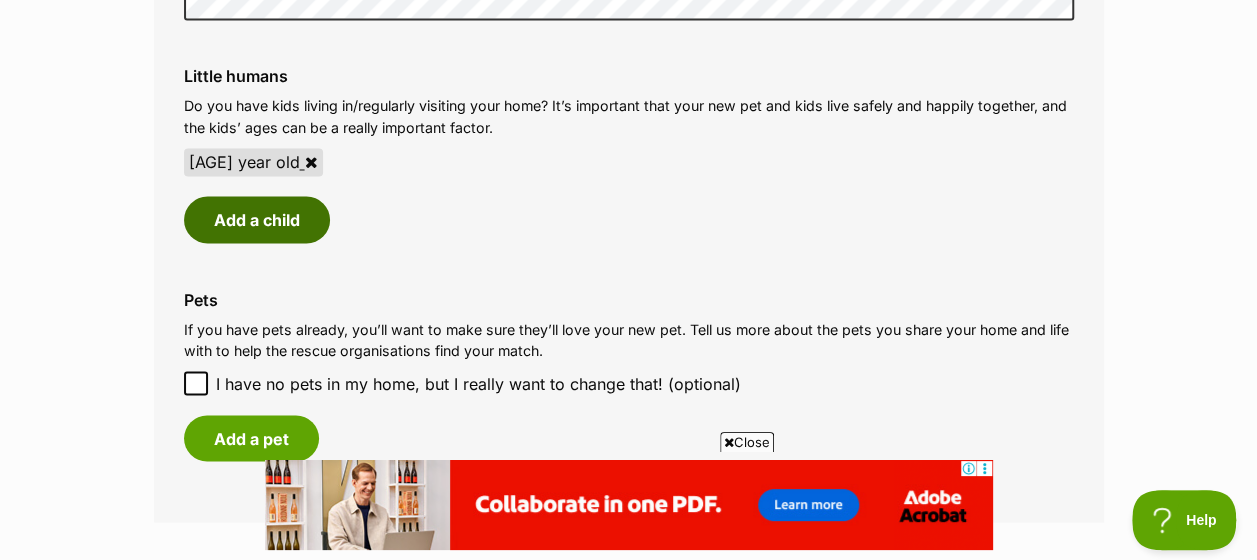 click on "Add a child" at bounding box center (257, 219) 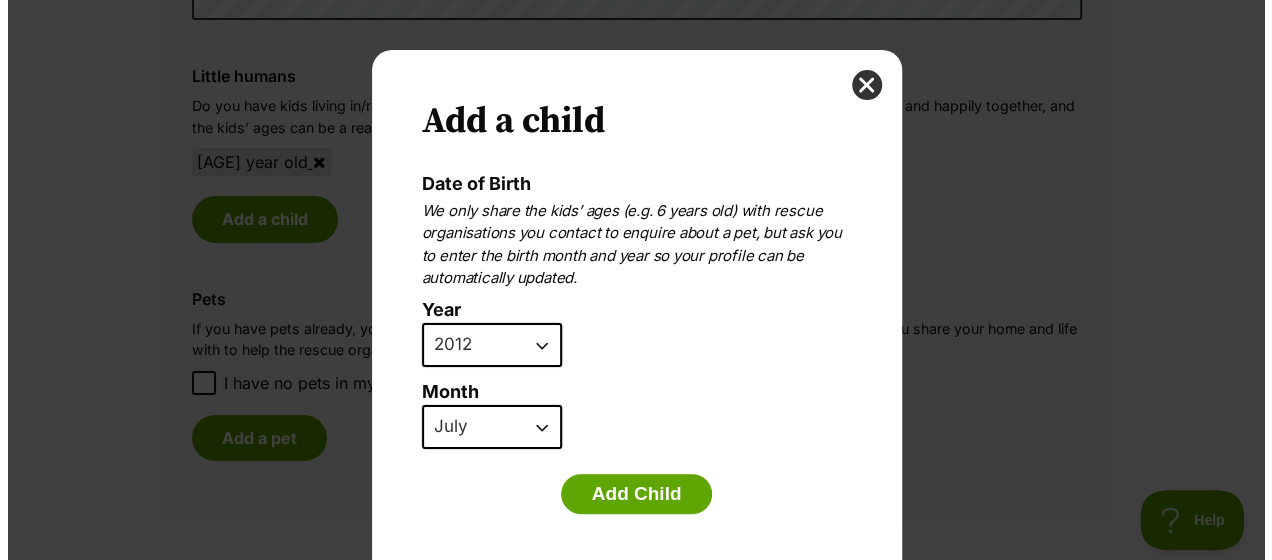 scroll, scrollTop: 0, scrollLeft: 0, axis: both 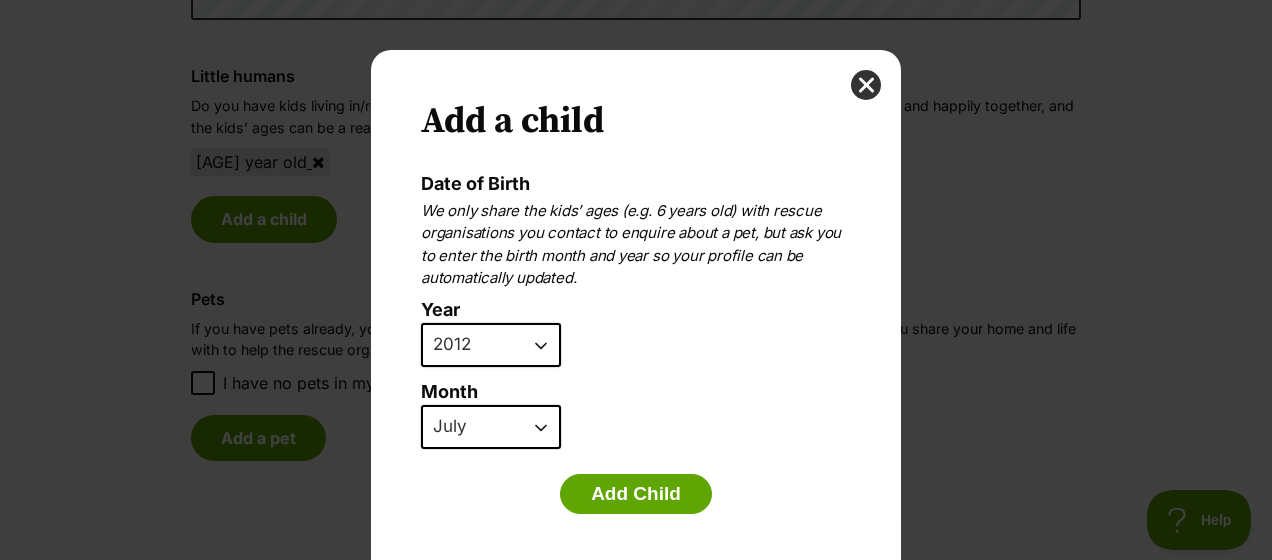 click on "2025
2024
2023
2022
2021
2020
2019
2018
2017
2016
2015
2014
2013
2012
2011
2010
2009
2008
2007" at bounding box center (491, 345) 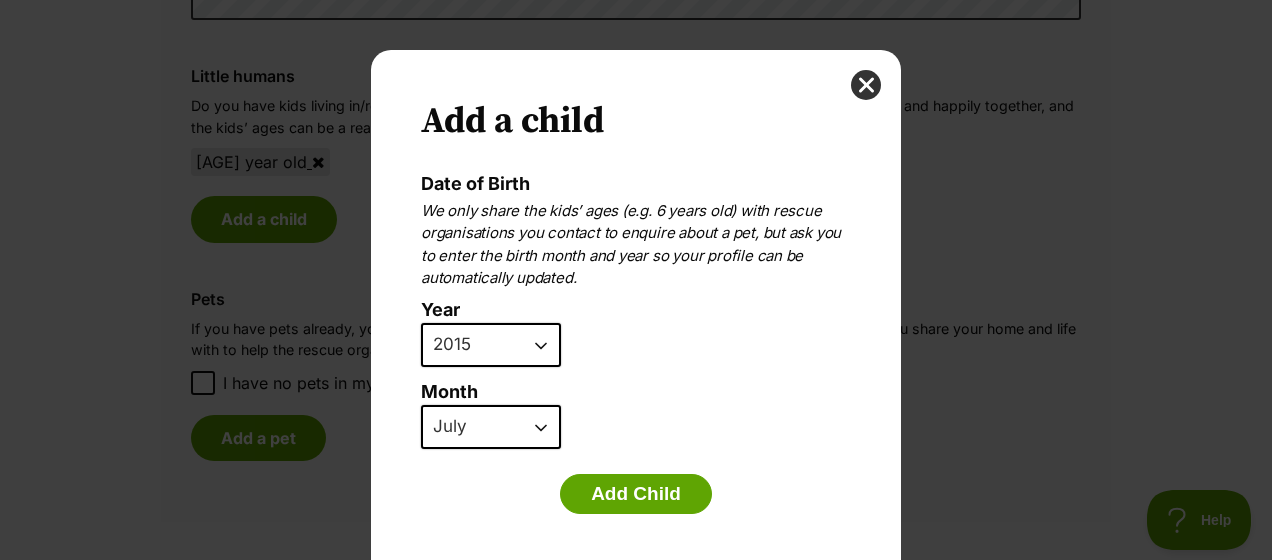 click on "2025
2024
2023
2022
2021
2020
2019
2018
2017
2016
2015
2014
2013
2012
2011
2010
2009
2008
2007" at bounding box center [491, 345] 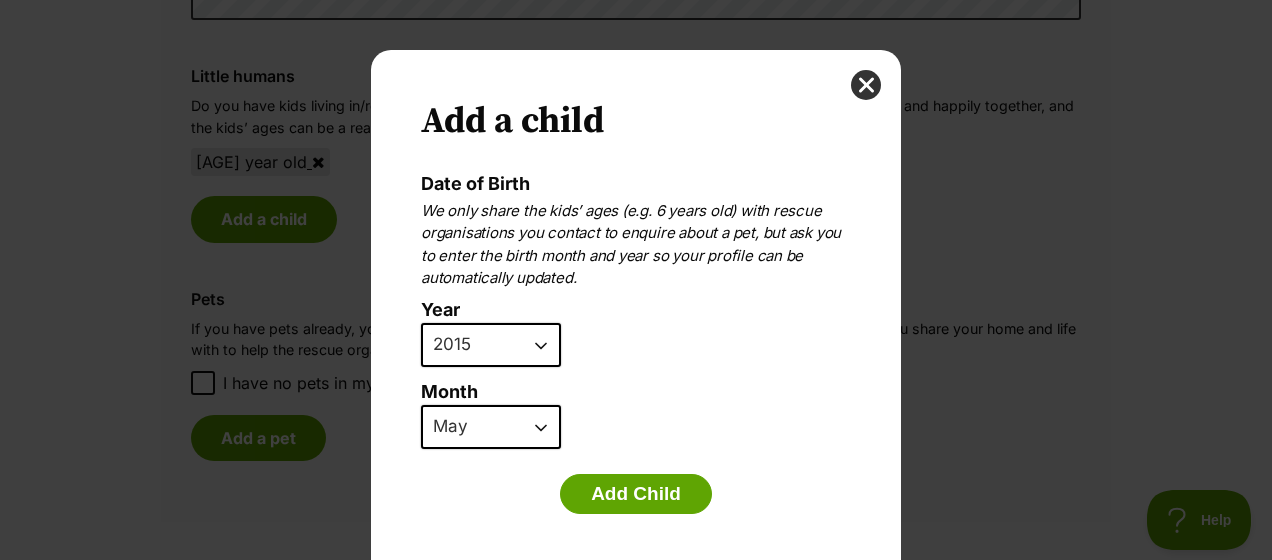 click on "January
February
March
April
May
June
July
August
September
October
November
December" at bounding box center (491, 427) 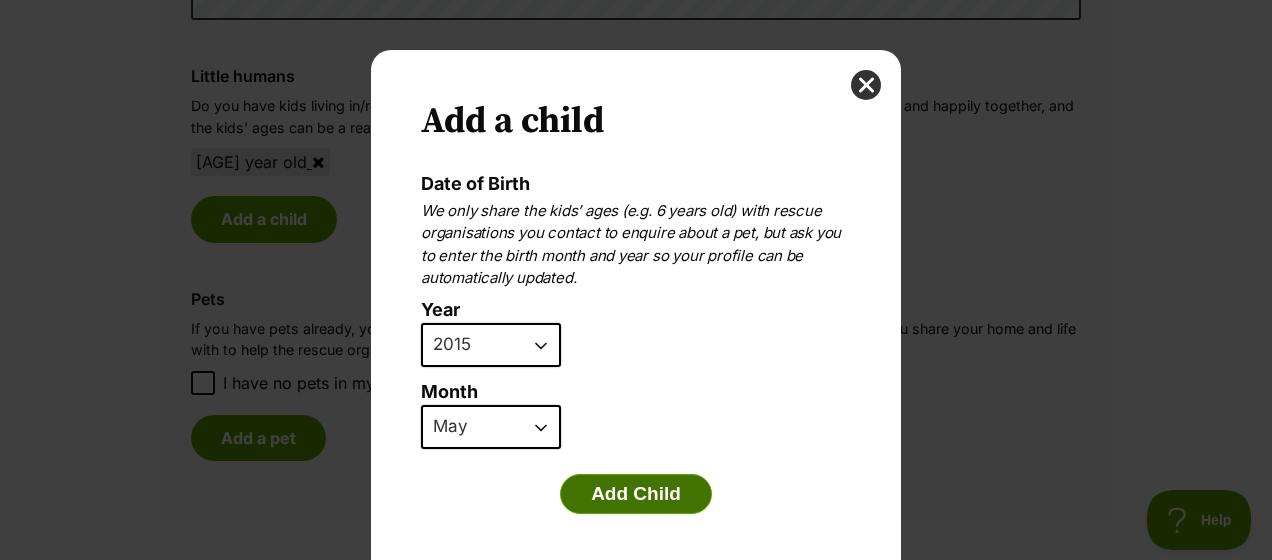 click on "Add Child" at bounding box center [636, 494] 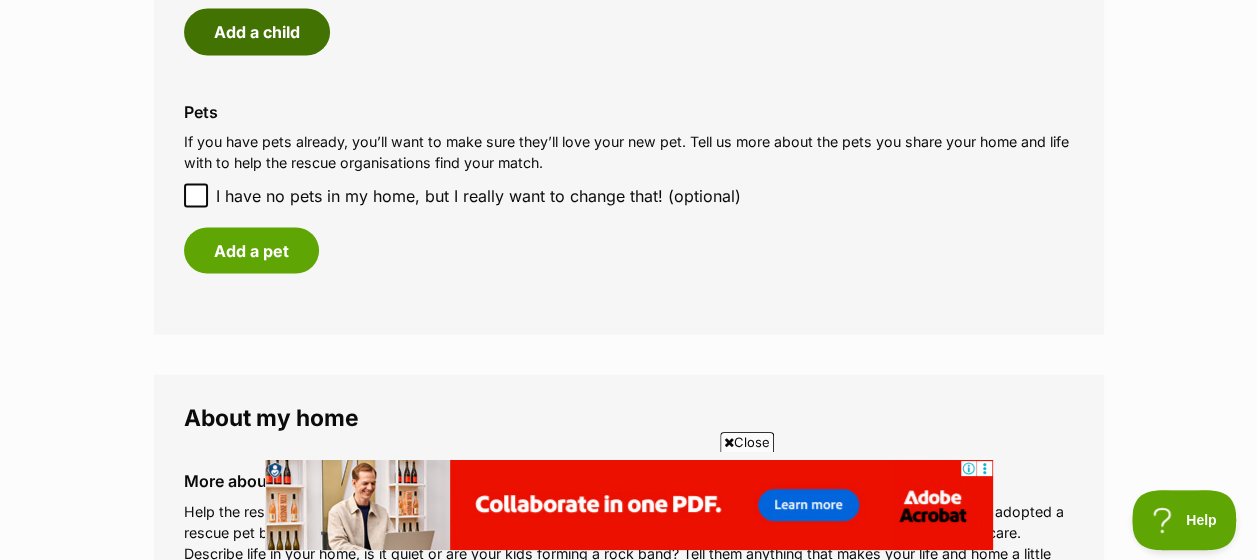 scroll, scrollTop: 1872, scrollLeft: 0, axis: vertical 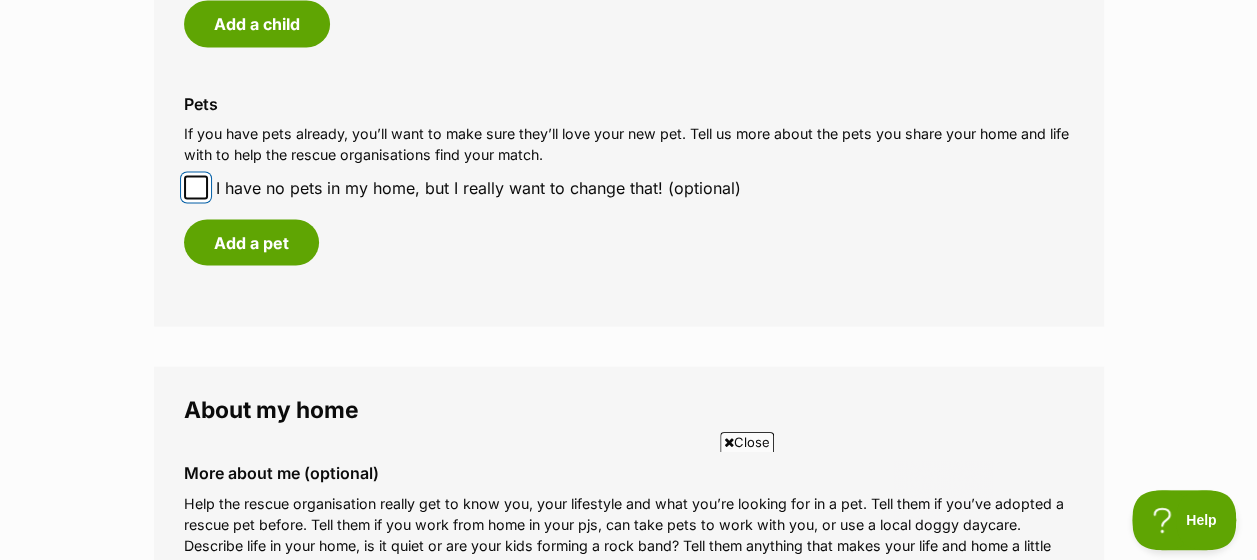 click on "I have no pets in my home, but I really want to change that! (optional)" at bounding box center (196, 187) 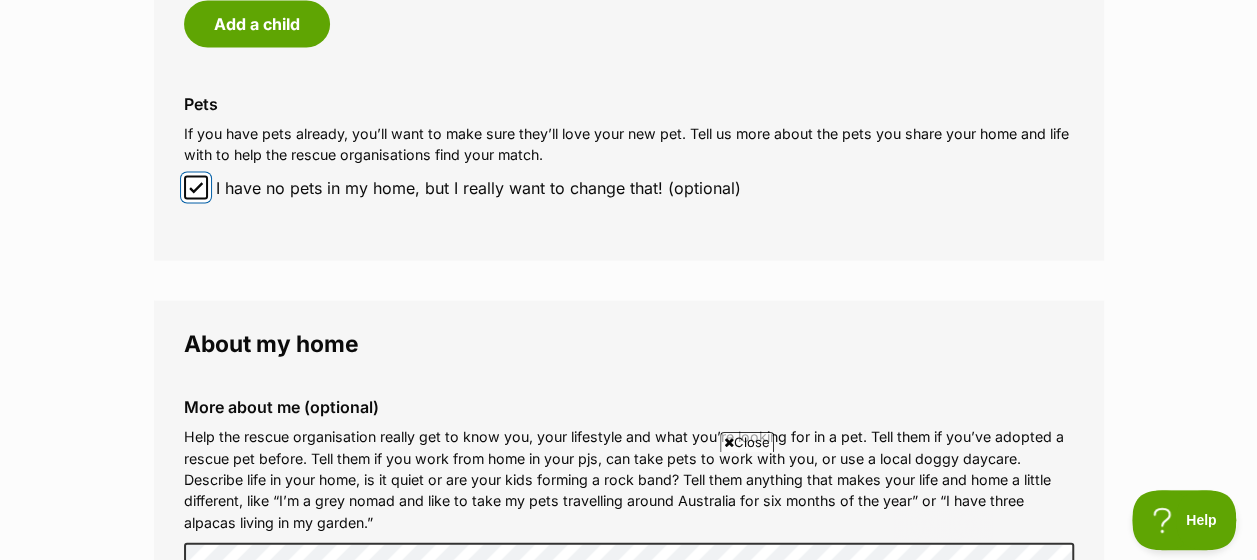 scroll, scrollTop: 0, scrollLeft: 0, axis: both 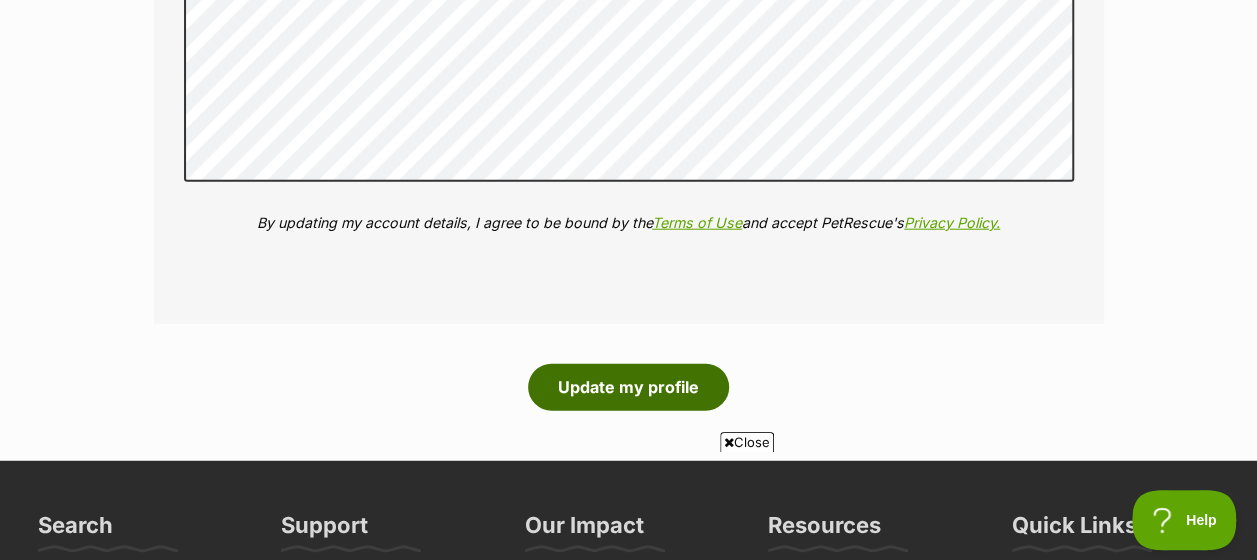 click on "Update my profile" at bounding box center [628, 387] 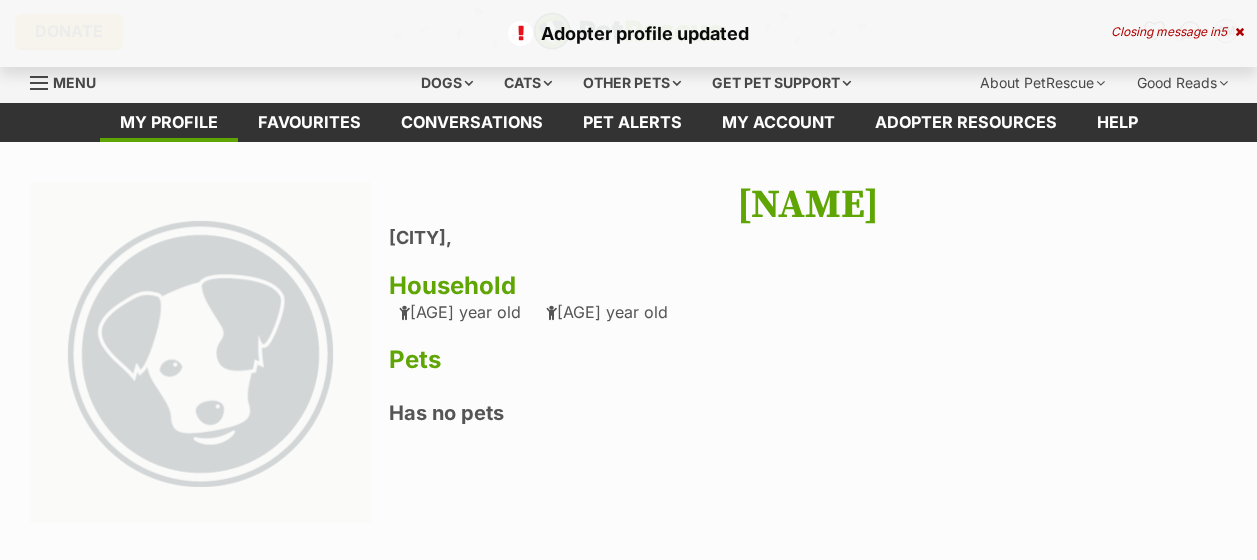scroll, scrollTop: 0, scrollLeft: 0, axis: both 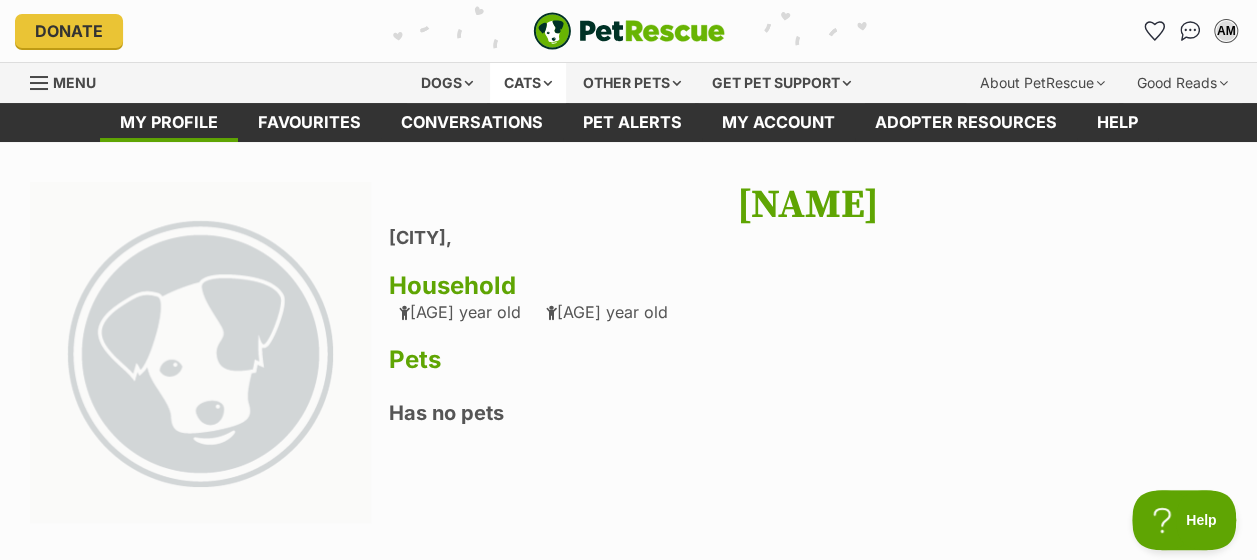 click on "Cats" at bounding box center (528, 83) 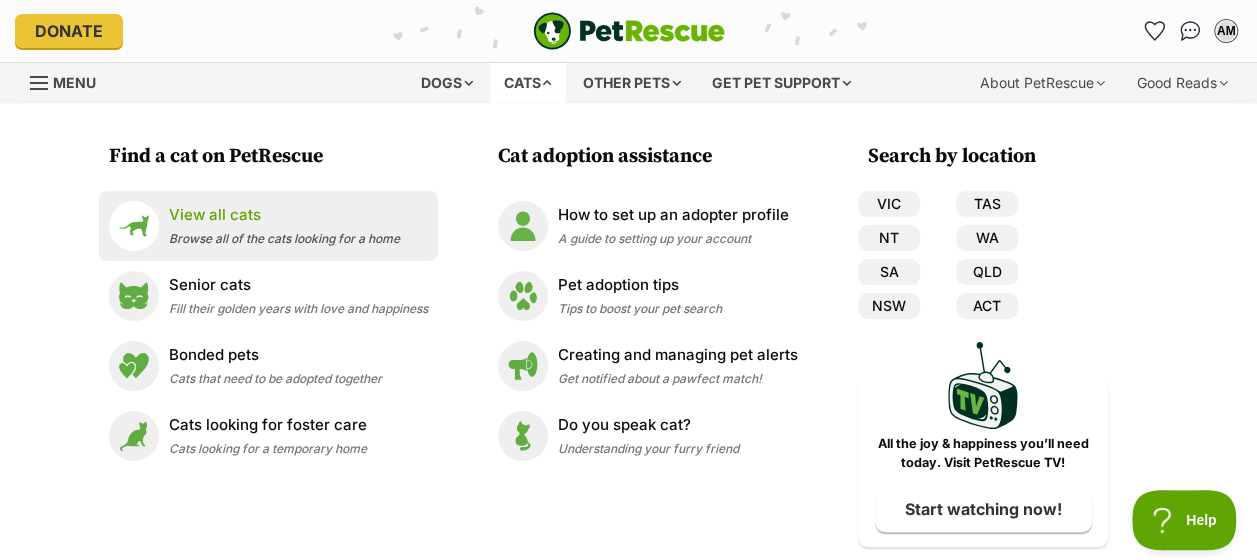 click on "View all cats
Browse all of the cats looking for a home" at bounding box center [284, 225] 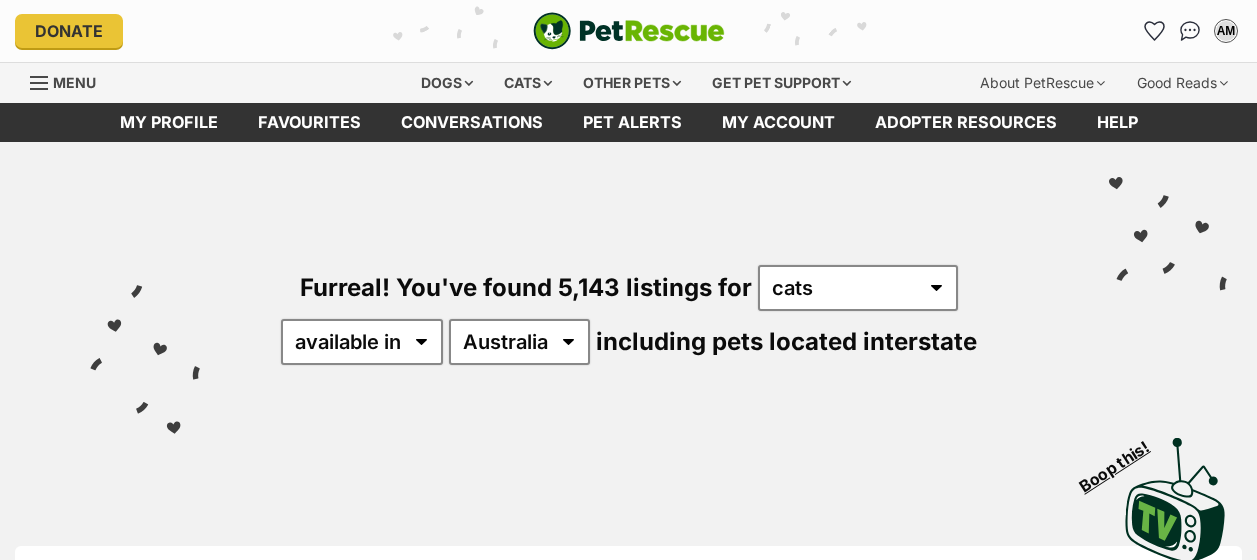 scroll, scrollTop: 0, scrollLeft: 0, axis: both 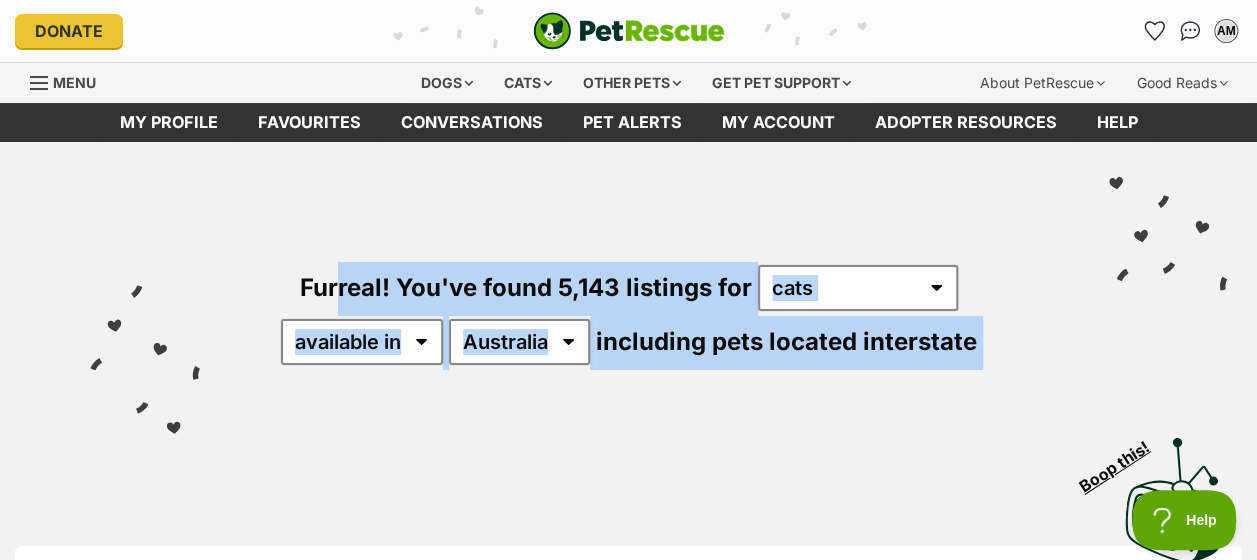 click on "Furreal! You've found 5,143 listings for
any type of pet
cats
dogs
other pets
available in
located in
[COUNTRY]
[STATE]
[STATE]
[STATE]
[STATE]
[STATE]
[STATE]
[STATE]
[STATE]
including pets located interstate
Visit PetRescue TV (external site)
Boop this!" at bounding box center [628, 354] 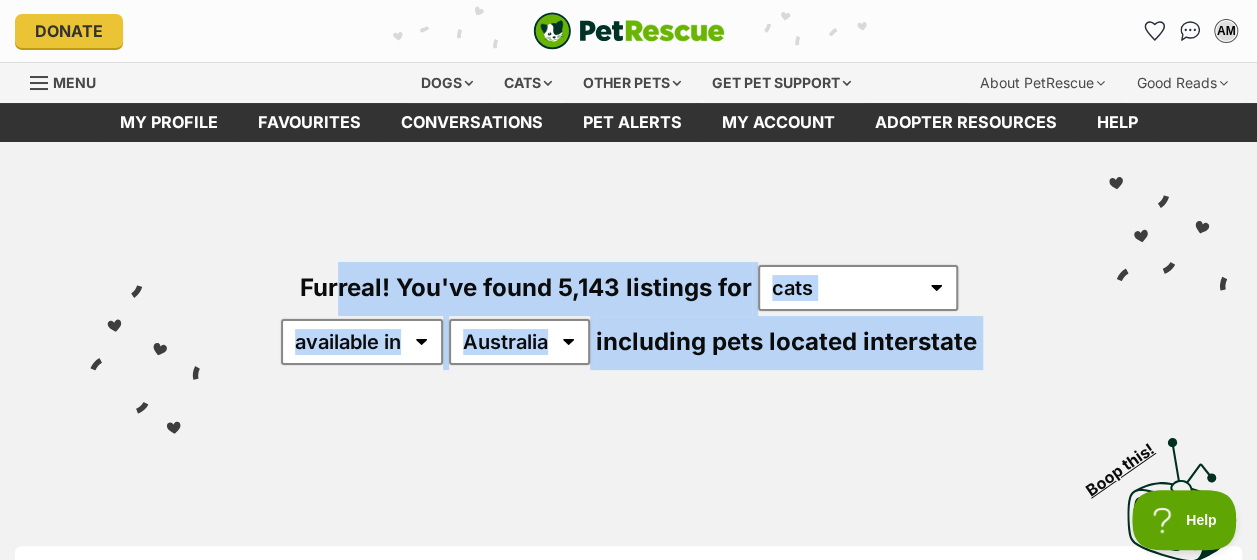 scroll, scrollTop: 0, scrollLeft: 0, axis: both 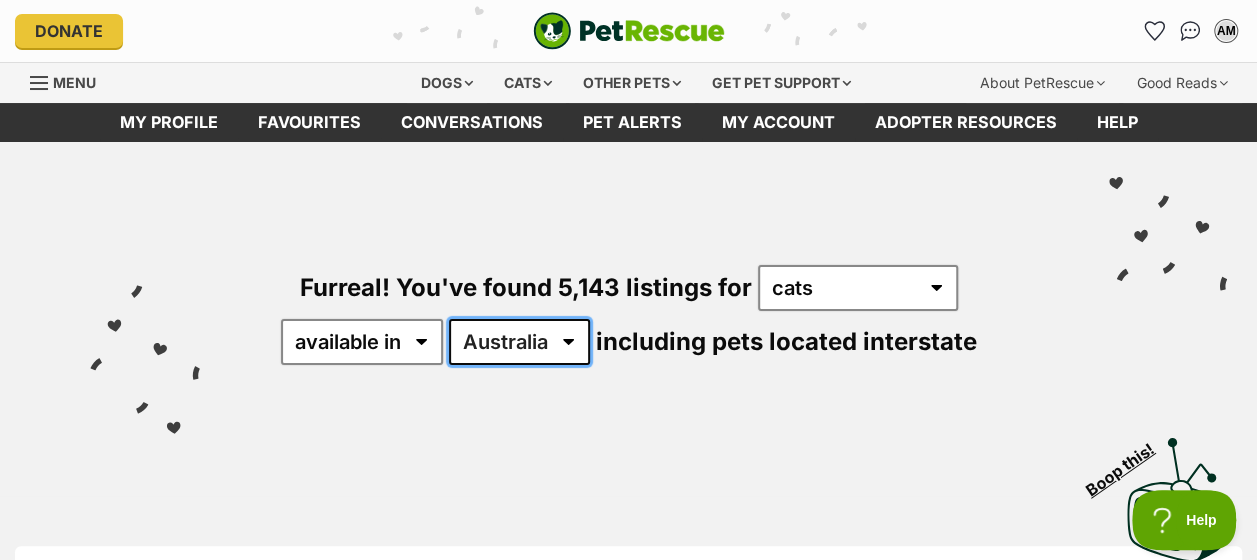 click on "Australia
ACT
NSW
NT
QLD
SA
TAS
VIC
WA" at bounding box center [519, 342] 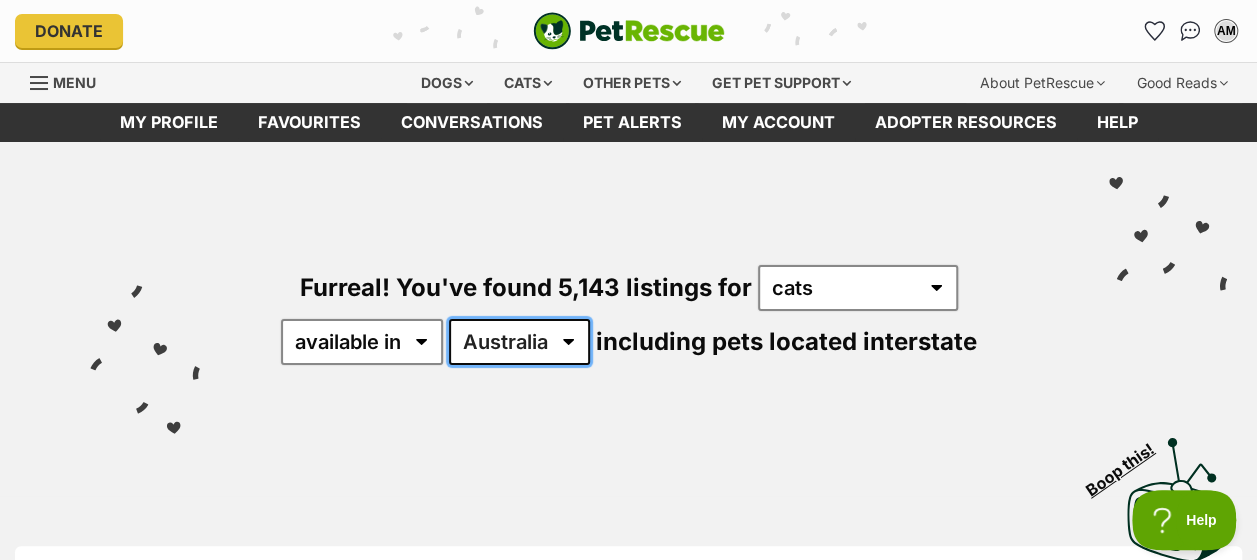 select on "VIC" 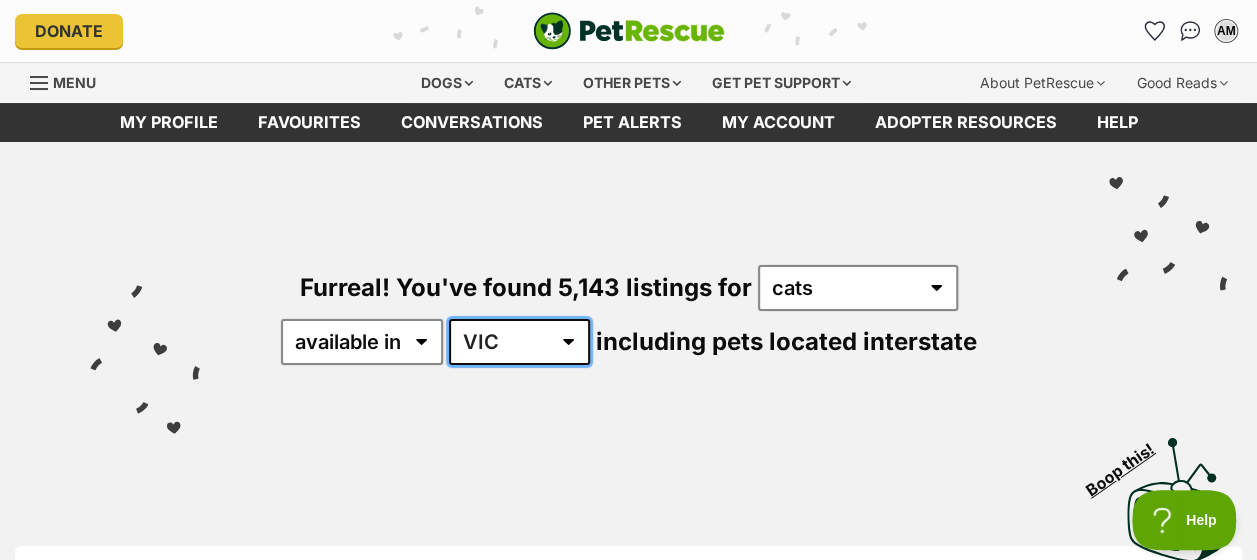 click on "Australia
ACT
NSW
NT
QLD
SA
TAS
VIC
WA" at bounding box center (519, 342) 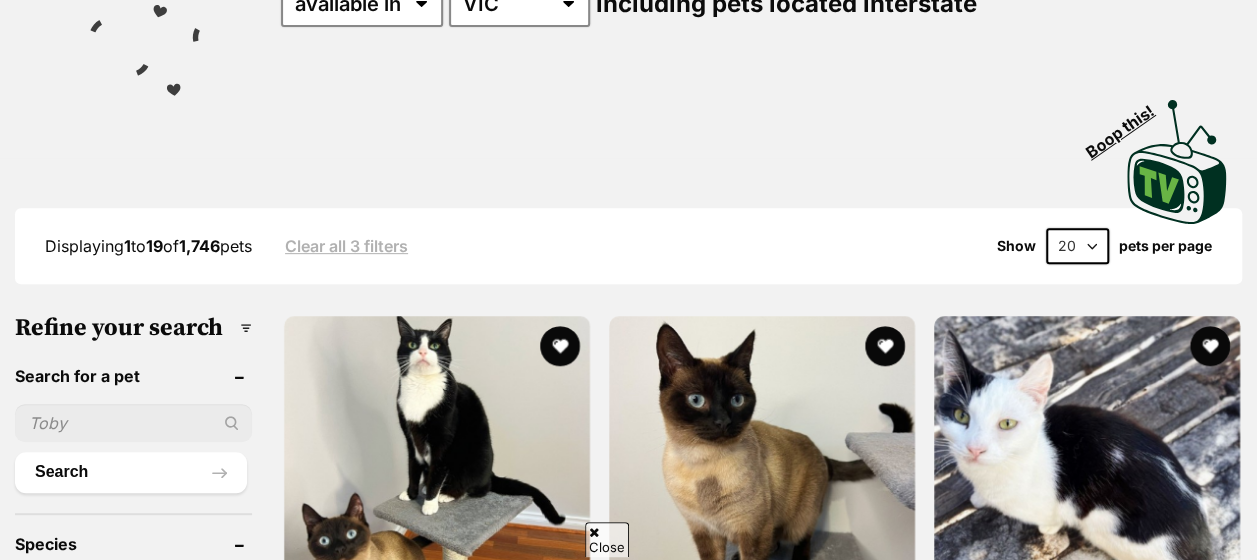 scroll, scrollTop: 338, scrollLeft: 0, axis: vertical 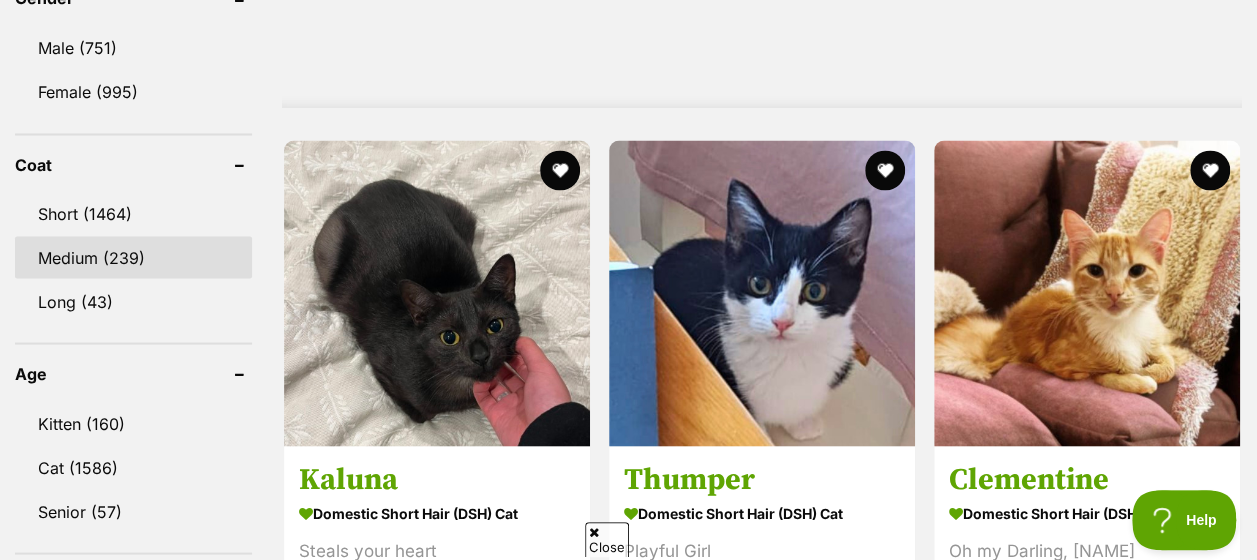 click on "Medium (239)" at bounding box center [133, 257] 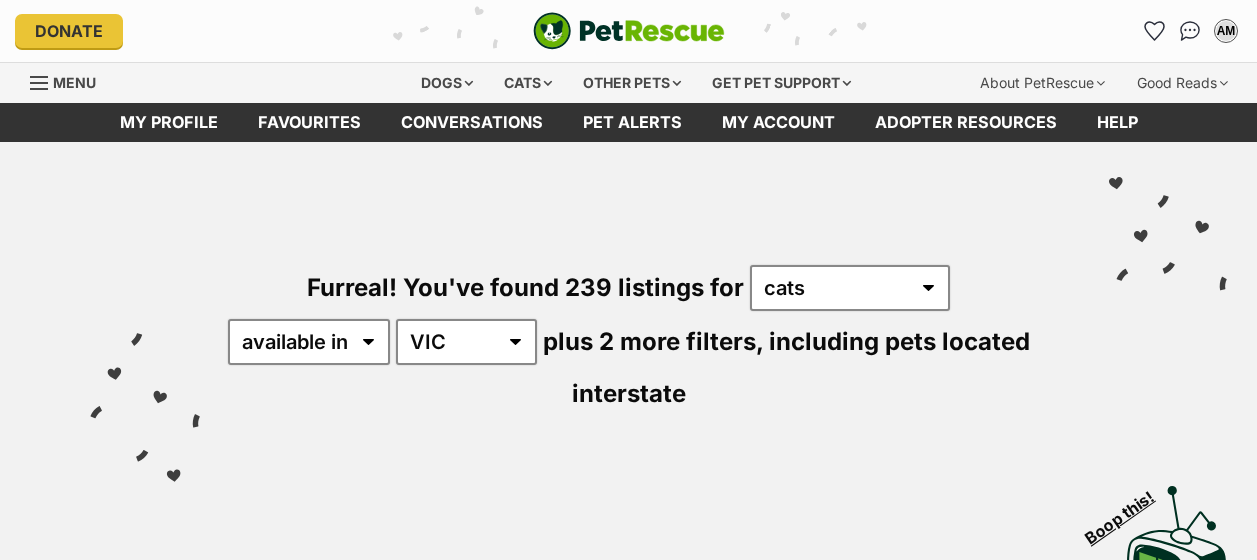 scroll, scrollTop: 0, scrollLeft: 0, axis: both 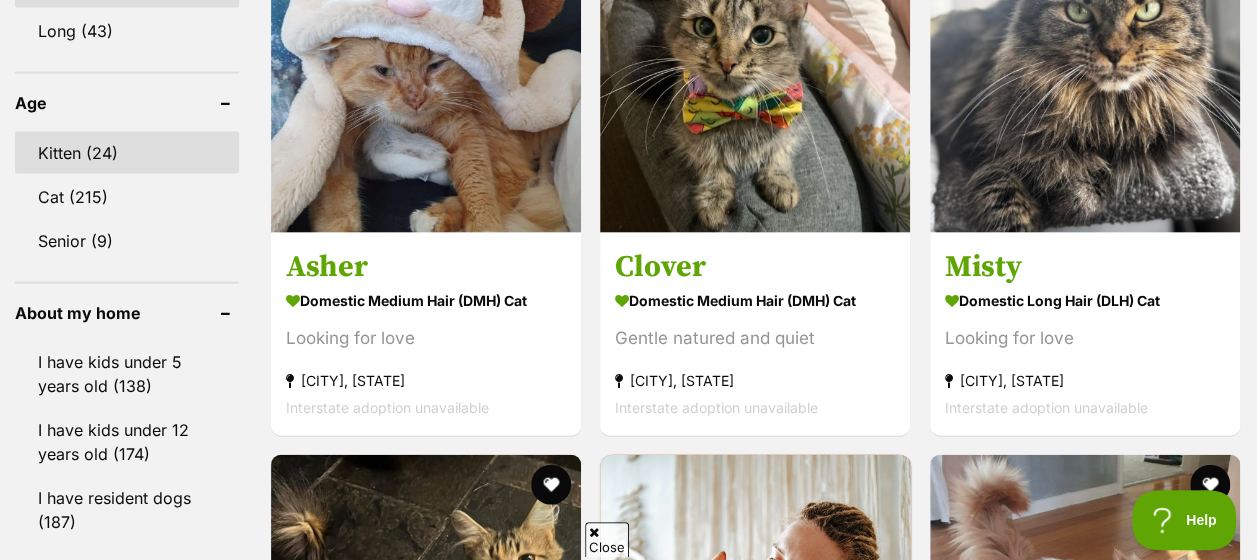 click on "Kitten (24)" at bounding box center (127, 153) 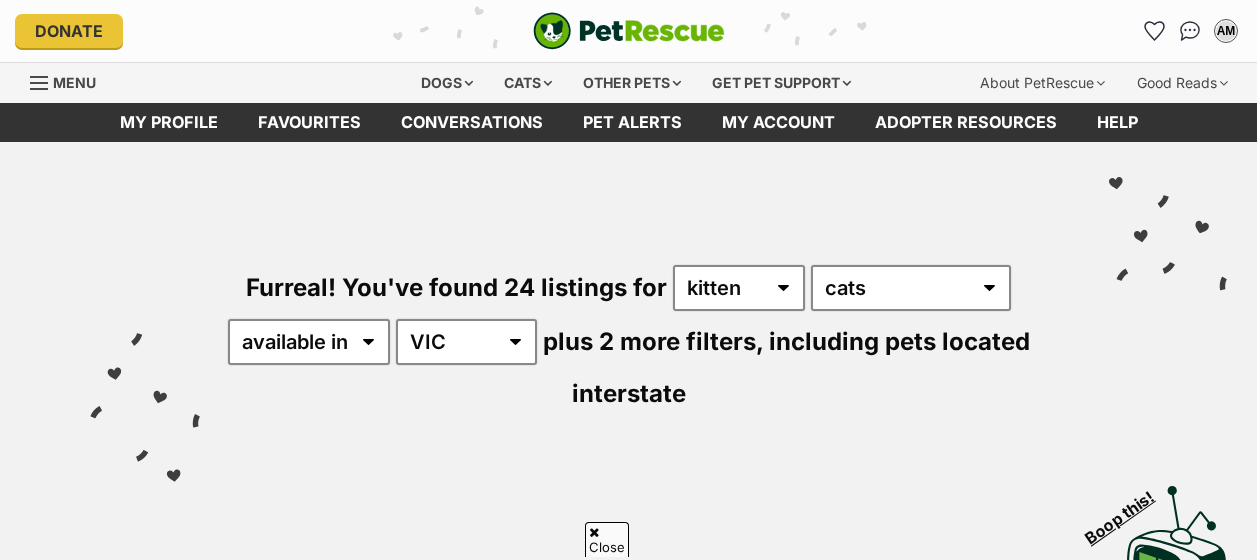 scroll, scrollTop: 373, scrollLeft: 0, axis: vertical 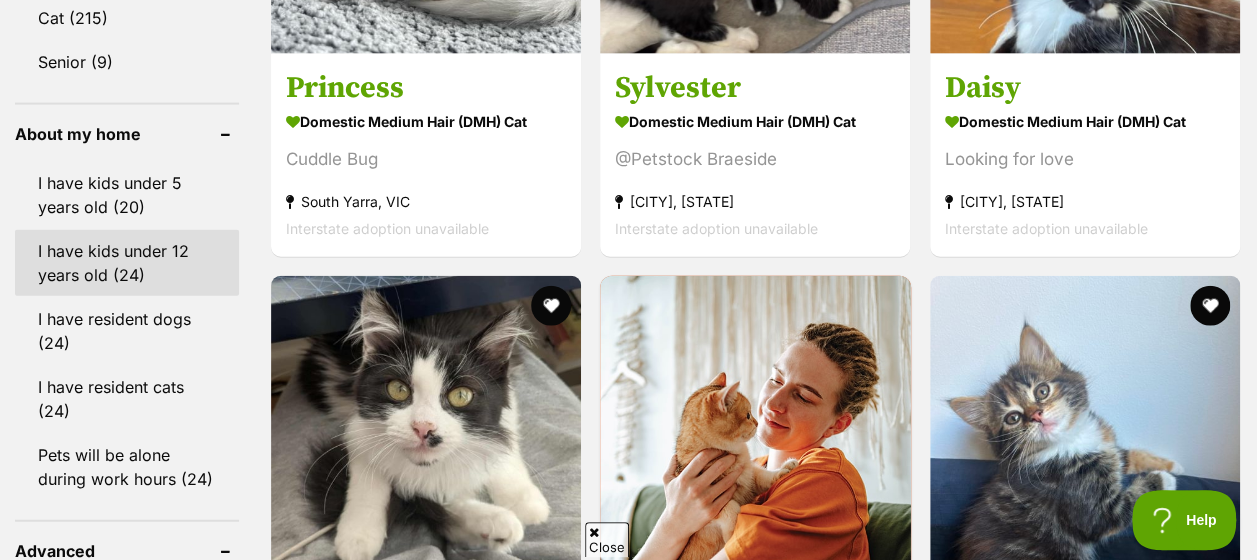 click on "I have kids under 12 years old (24)" at bounding box center (127, 263) 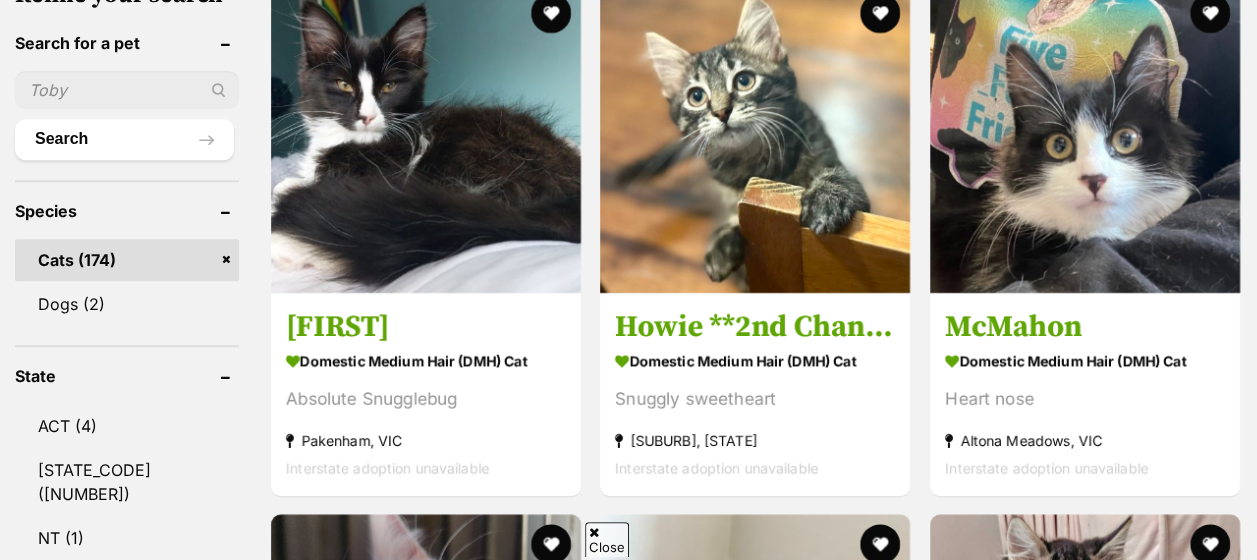 scroll, scrollTop: 0, scrollLeft: 0, axis: both 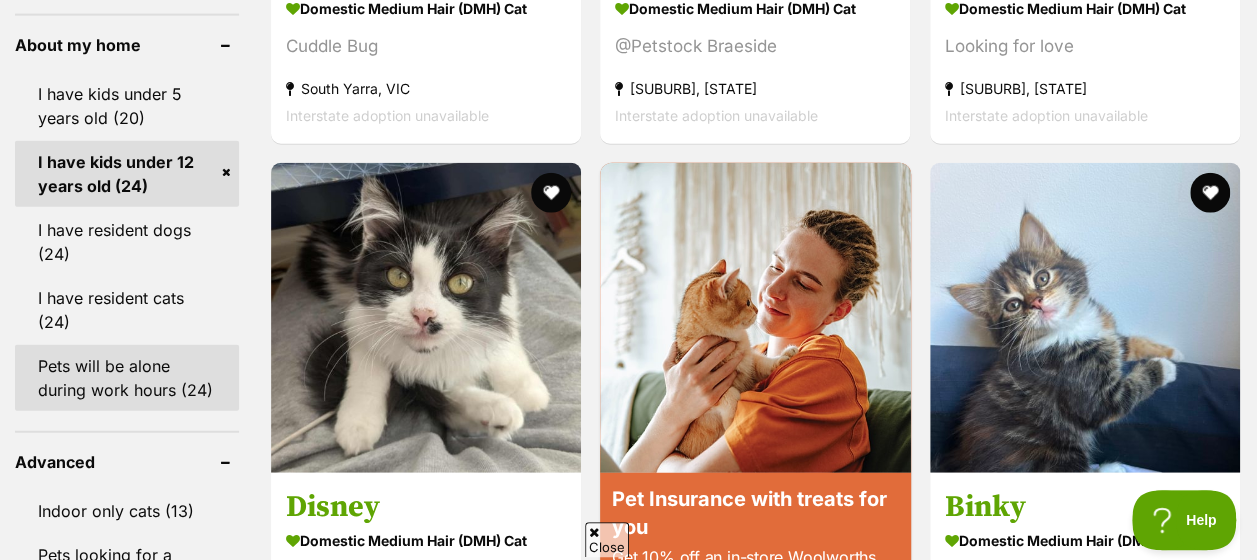 click on "Pets will be alone during work hours (24)" at bounding box center (127, 378) 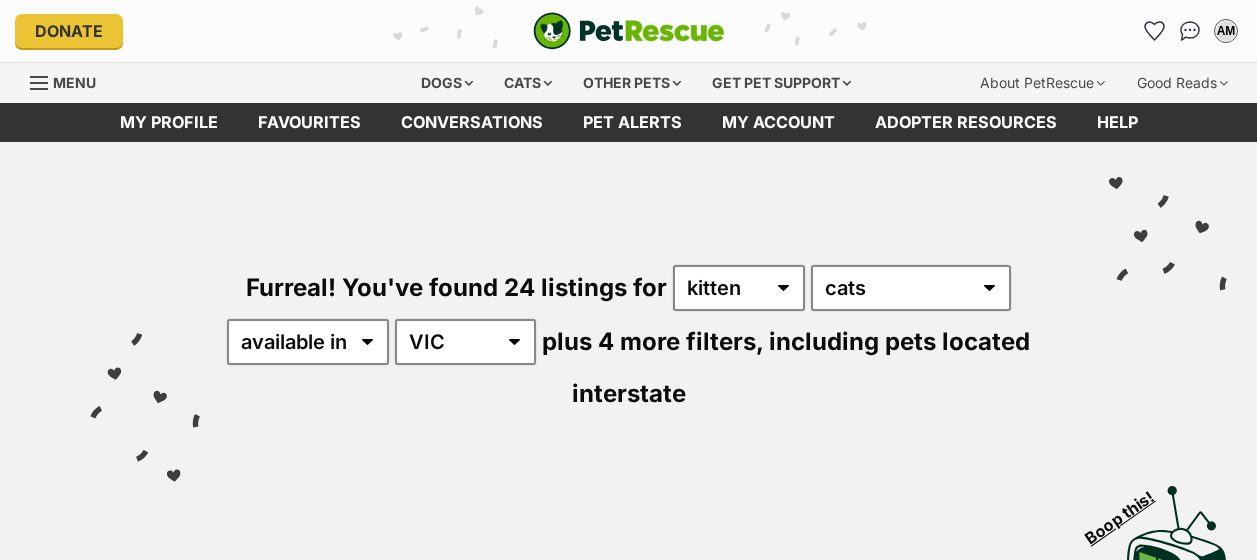 scroll, scrollTop: 0, scrollLeft: 0, axis: both 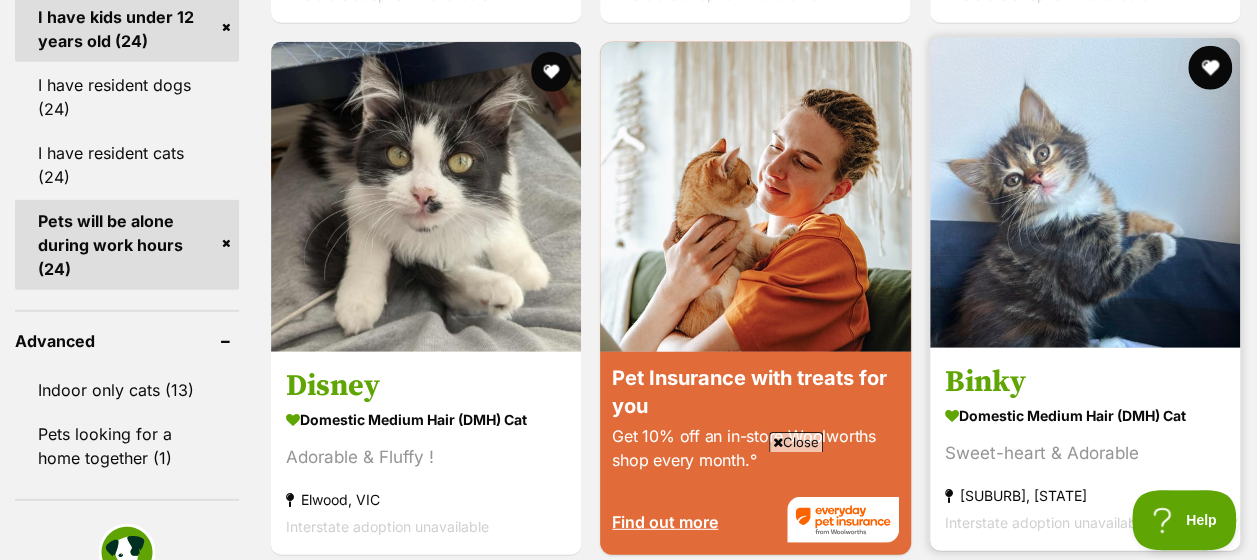 click at bounding box center [1210, 68] 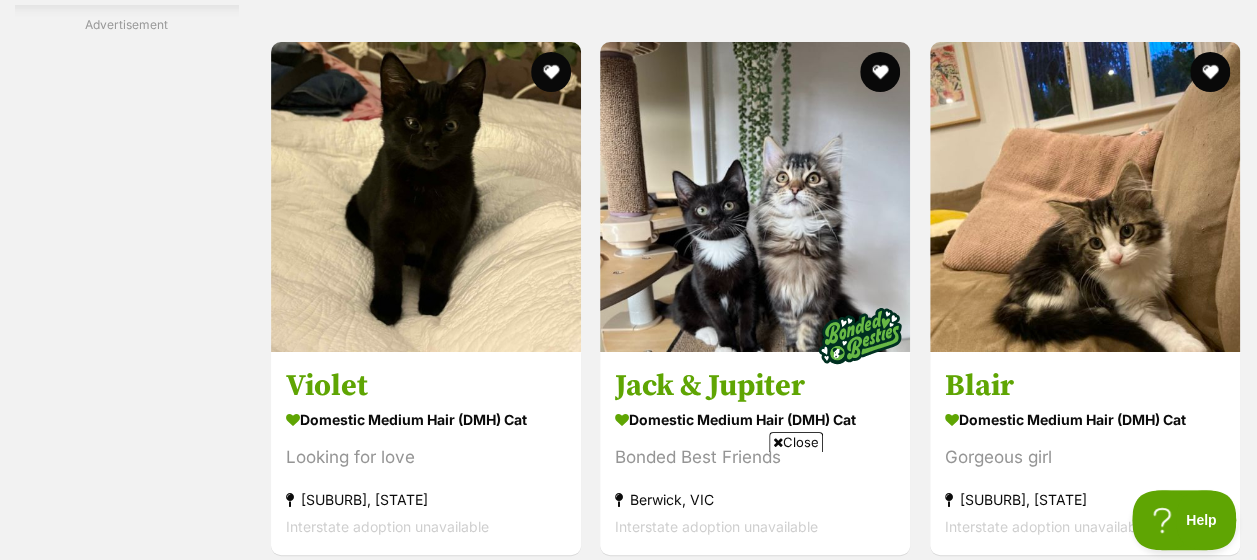 scroll, scrollTop: 3692, scrollLeft: 0, axis: vertical 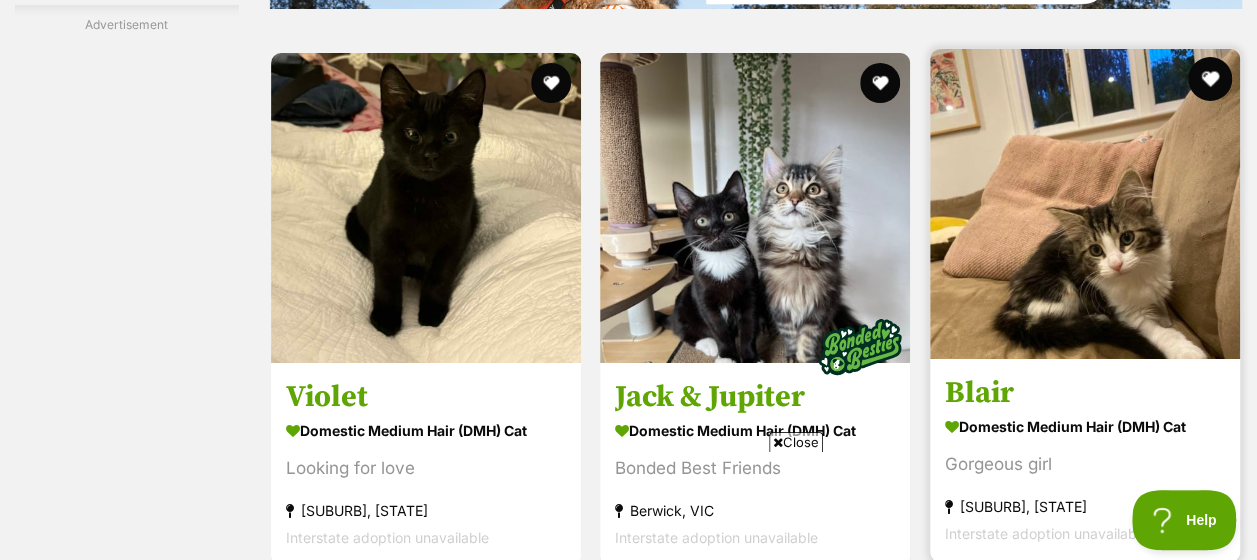 click at bounding box center [1210, 79] 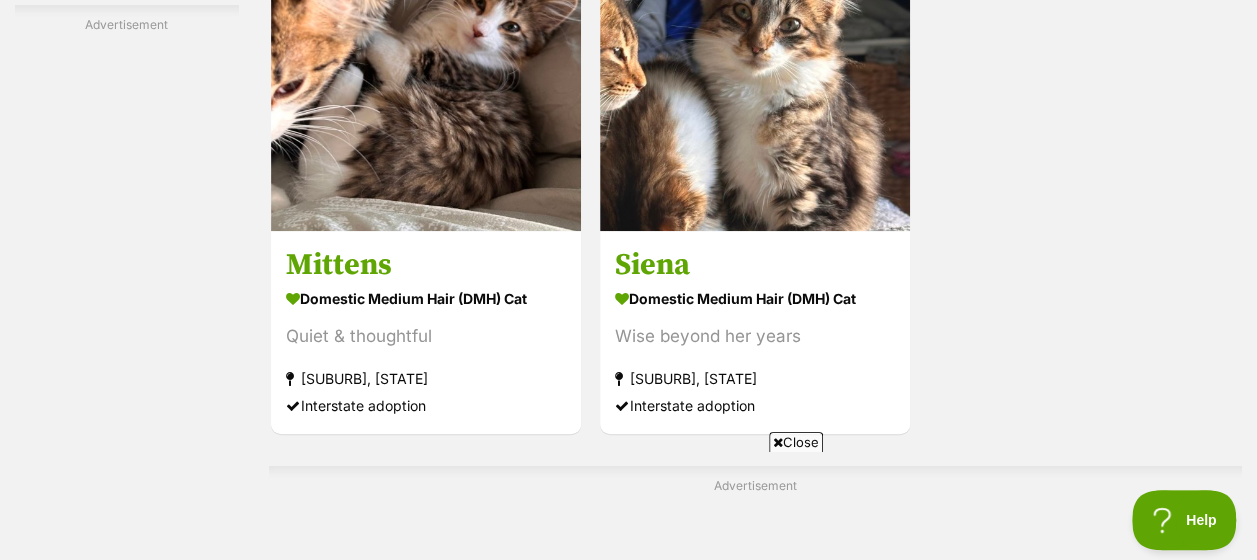 scroll, scrollTop: 4359, scrollLeft: 0, axis: vertical 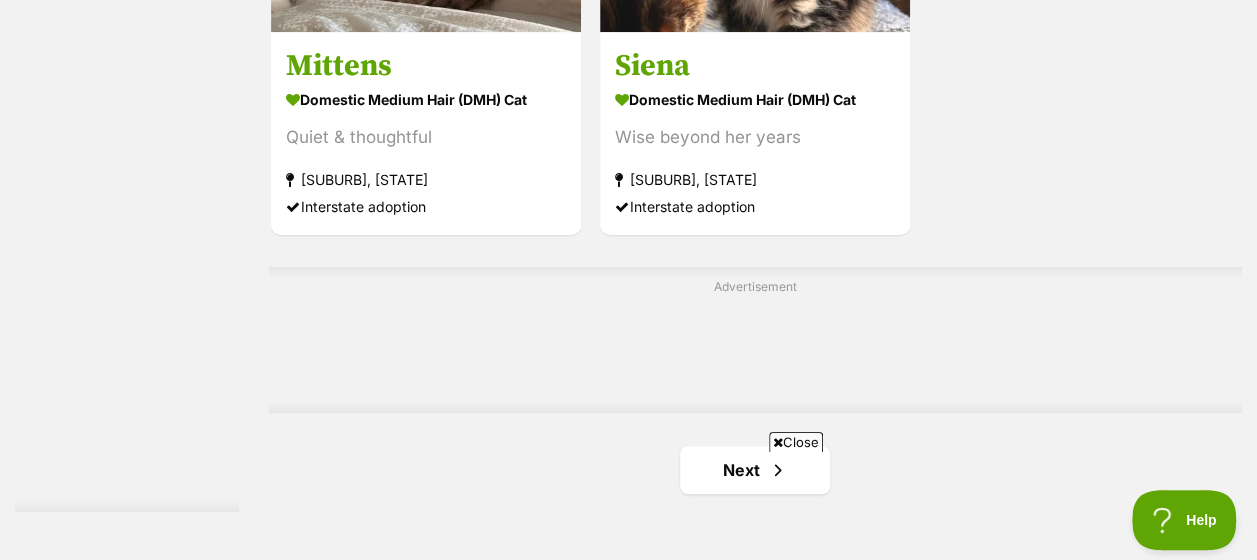 click on "Advertisement" at bounding box center [755, 340] 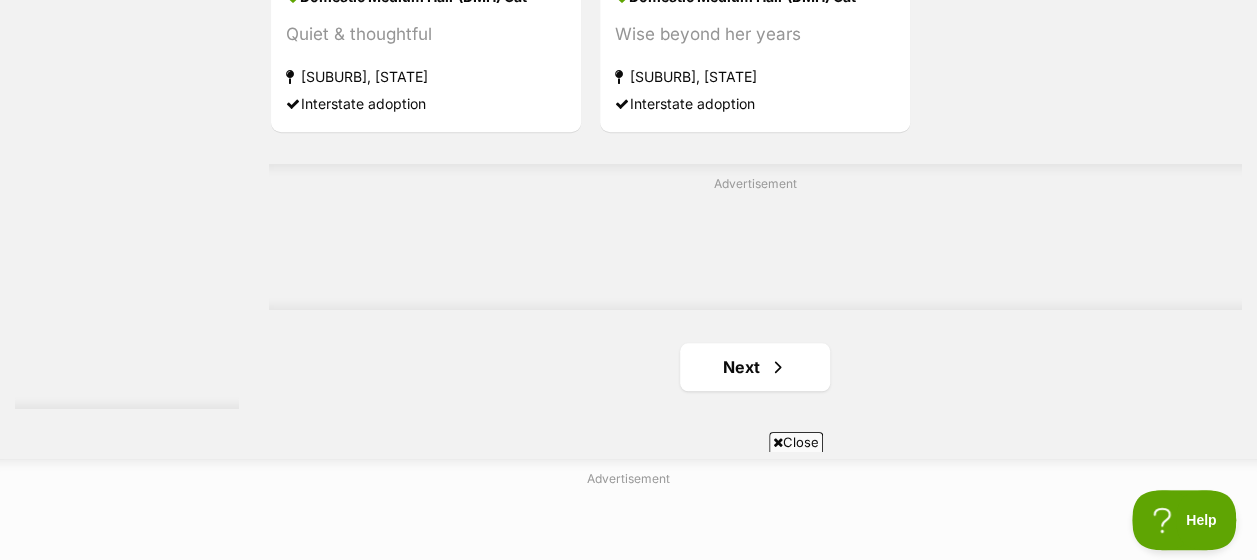 scroll, scrollTop: 4692, scrollLeft: 0, axis: vertical 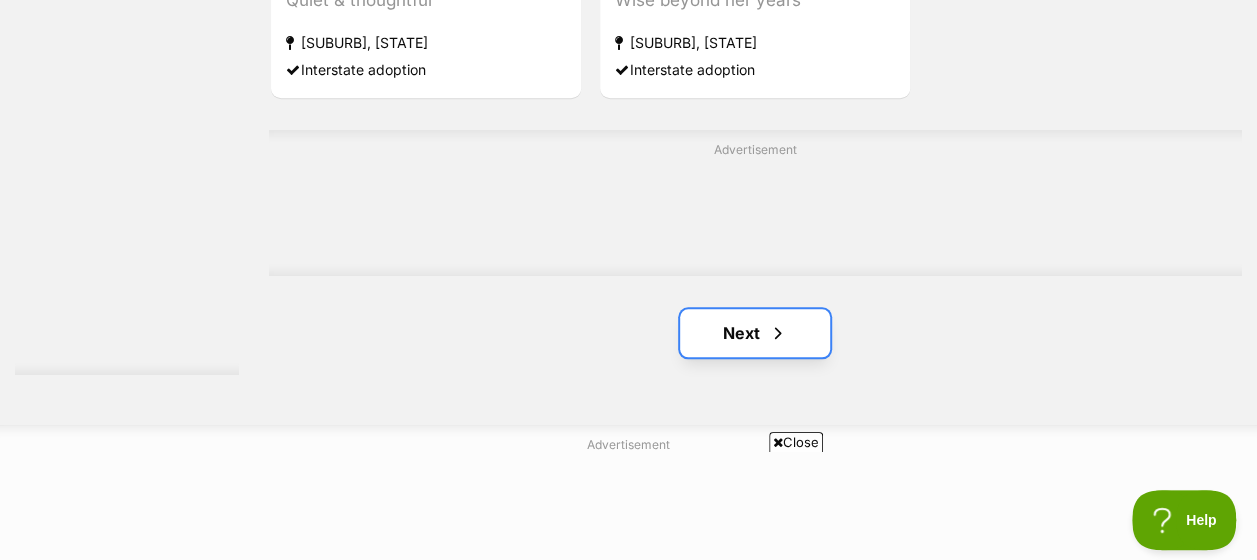 click on "Next" at bounding box center (755, 333) 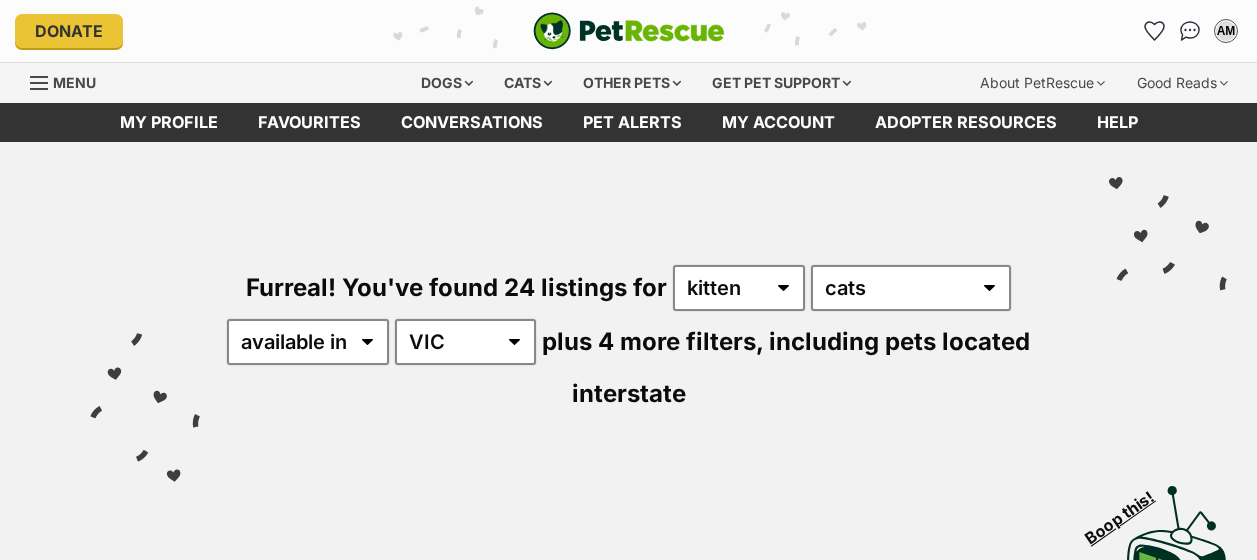 scroll, scrollTop: 0, scrollLeft: 0, axis: both 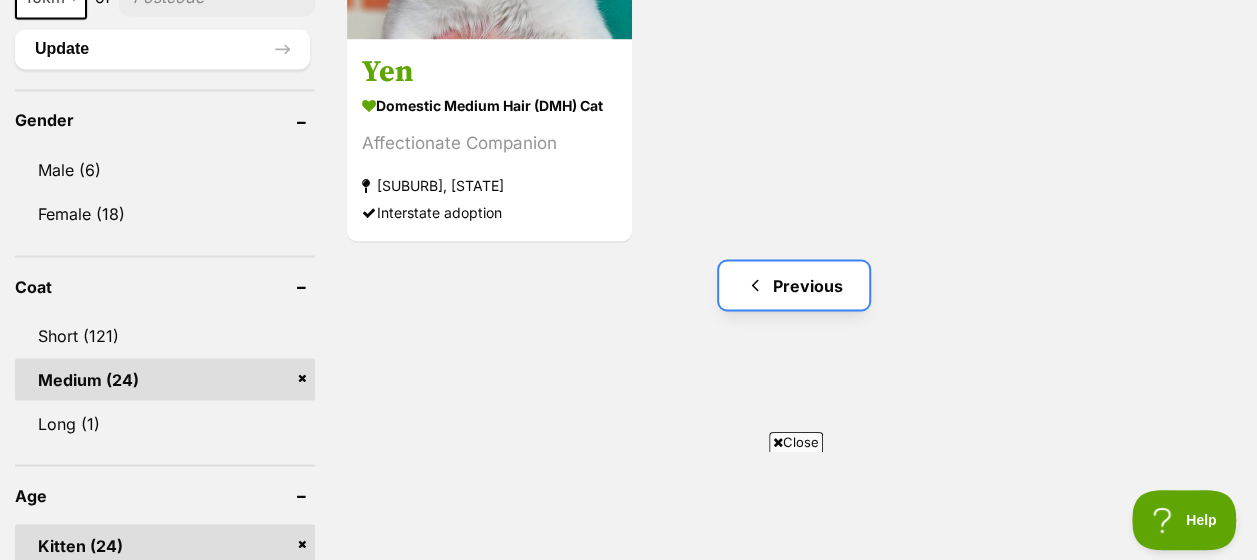 click on "Previous" at bounding box center (794, 285) 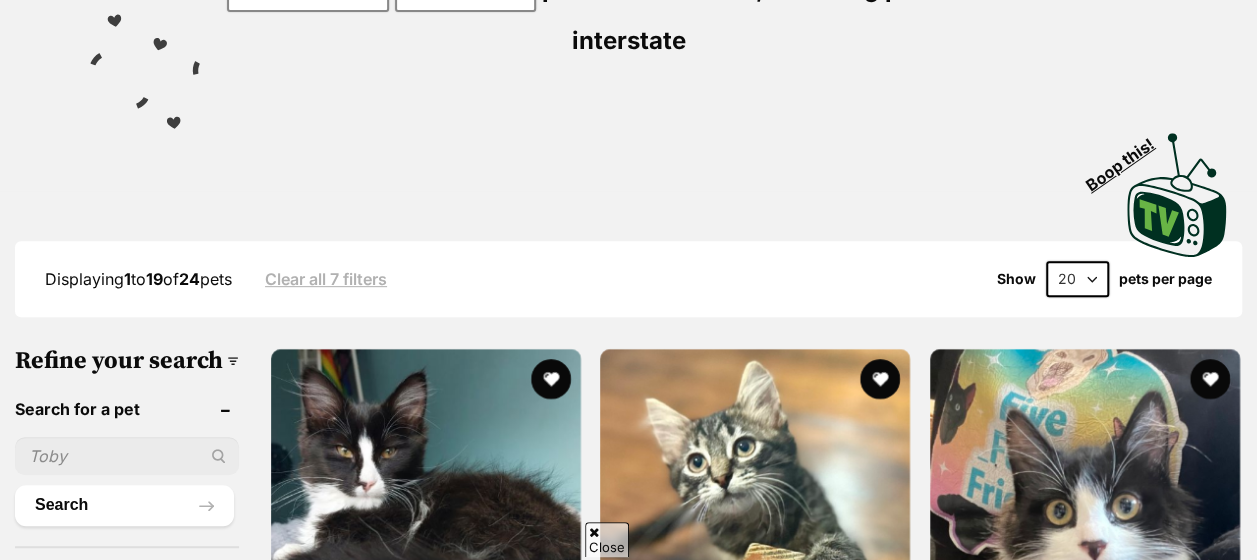 scroll, scrollTop: 0, scrollLeft: 0, axis: both 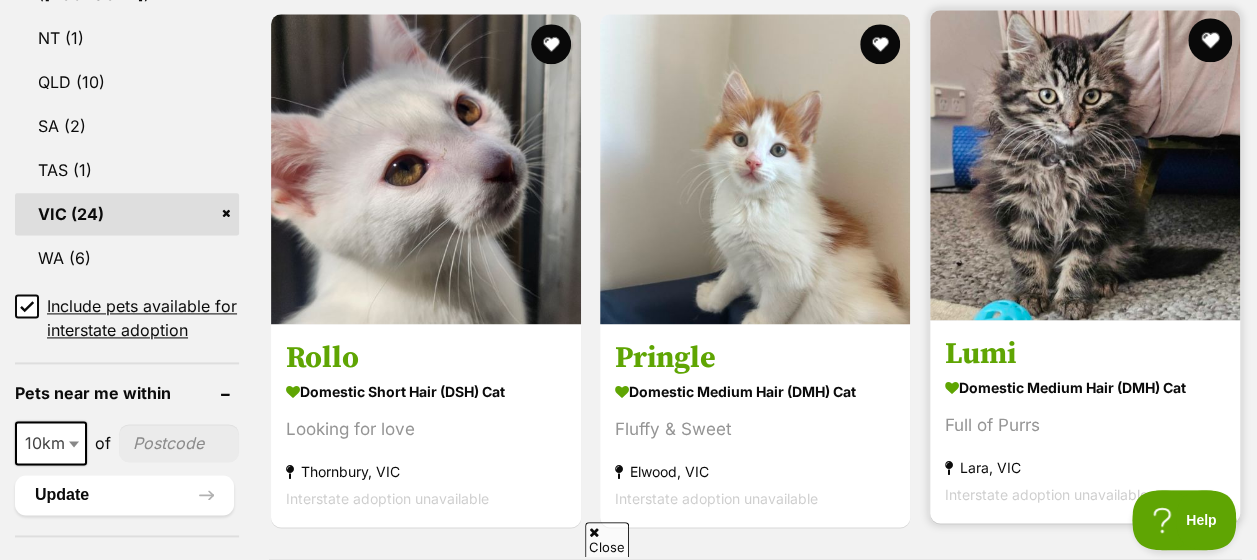 click at bounding box center [1210, 40] 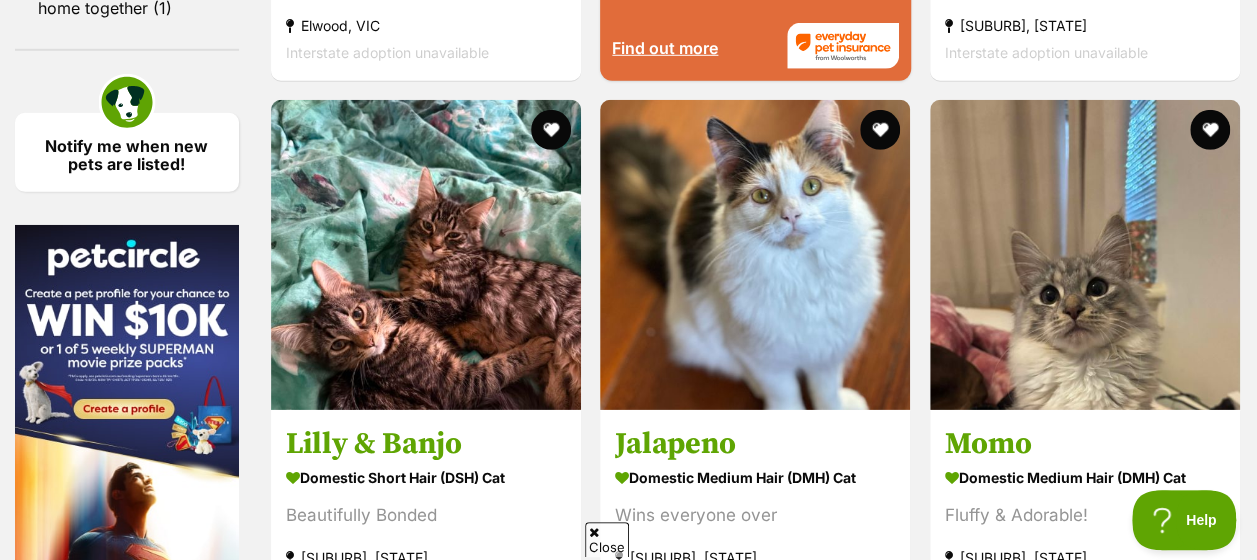 scroll, scrollTop: 2962, scrollLeft: 0, axis: vertical 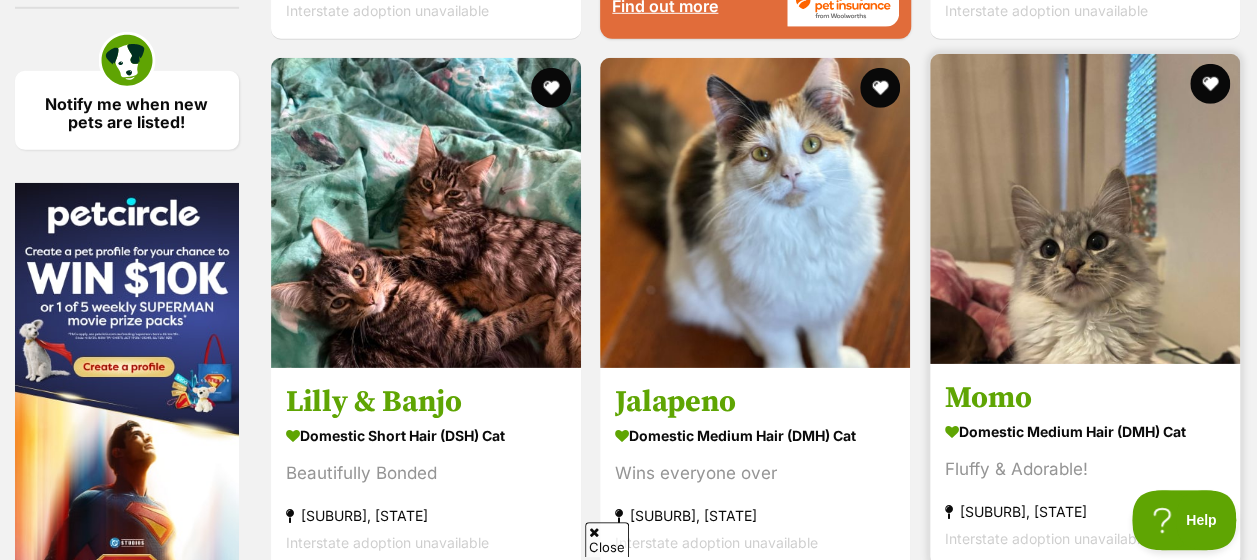 click at bounding box center [1085, 209] 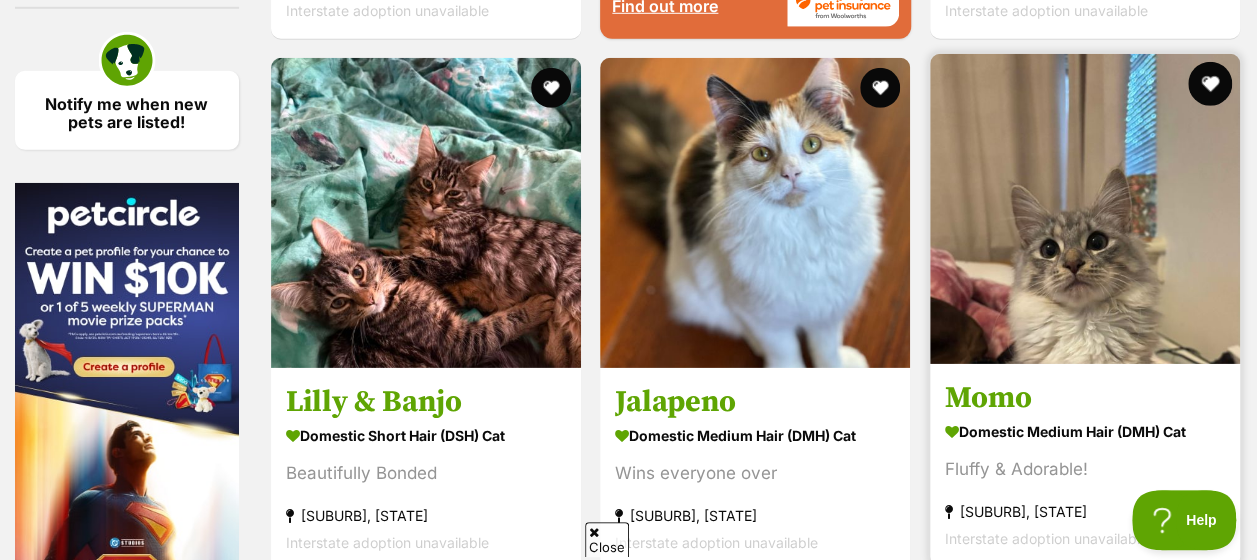 click at bounding box center [1210, 84] 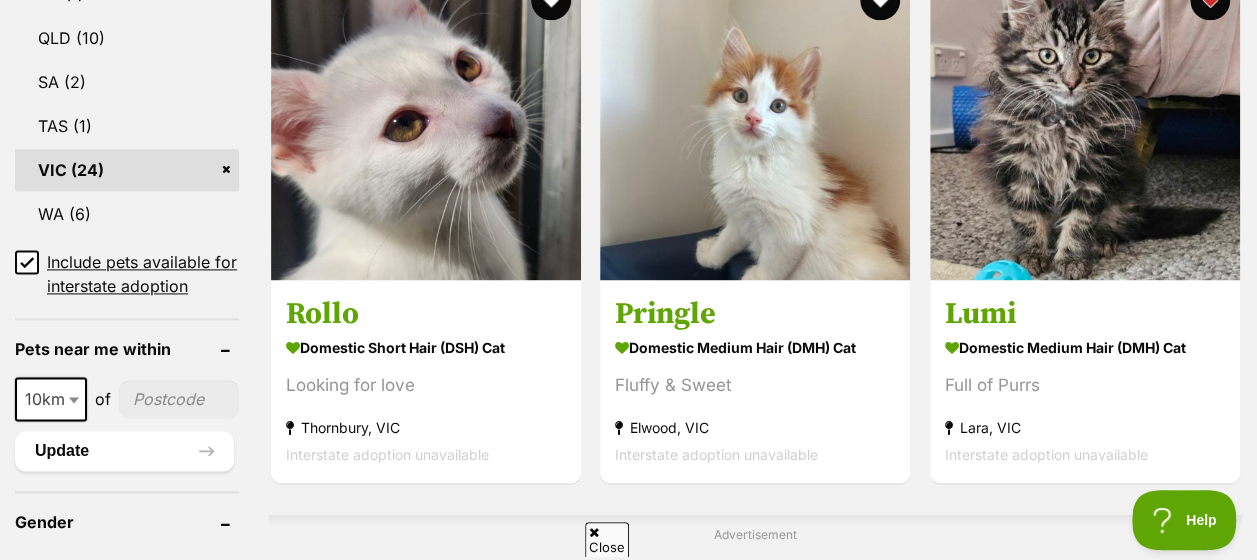 scroll, scrollTop: 1251, scrollLeft: 0, axis: vertical 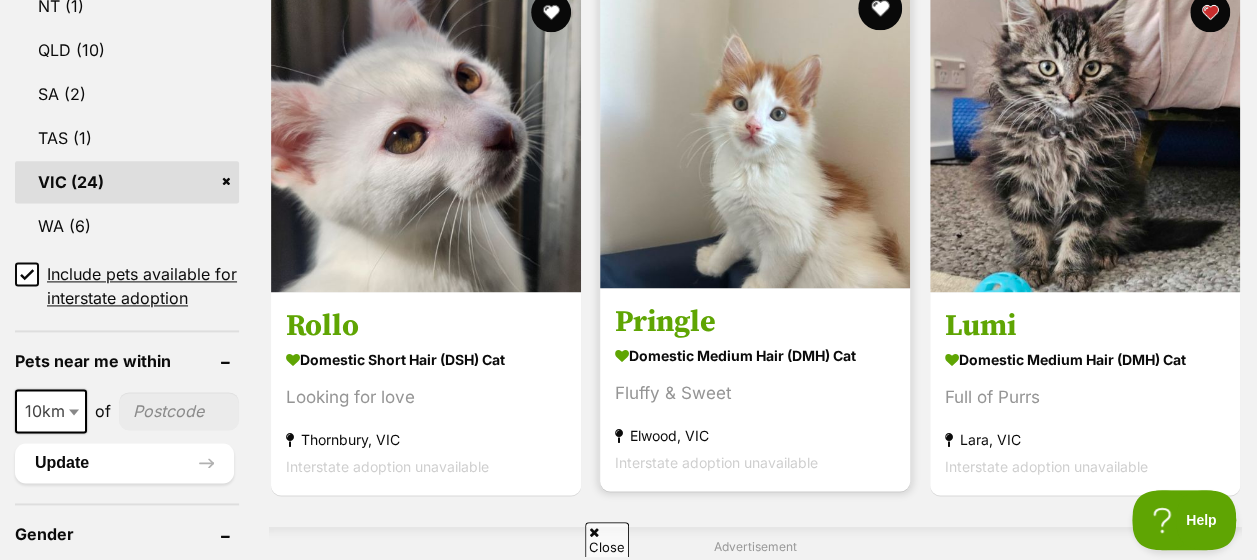 click at bounding box center [881, 8] 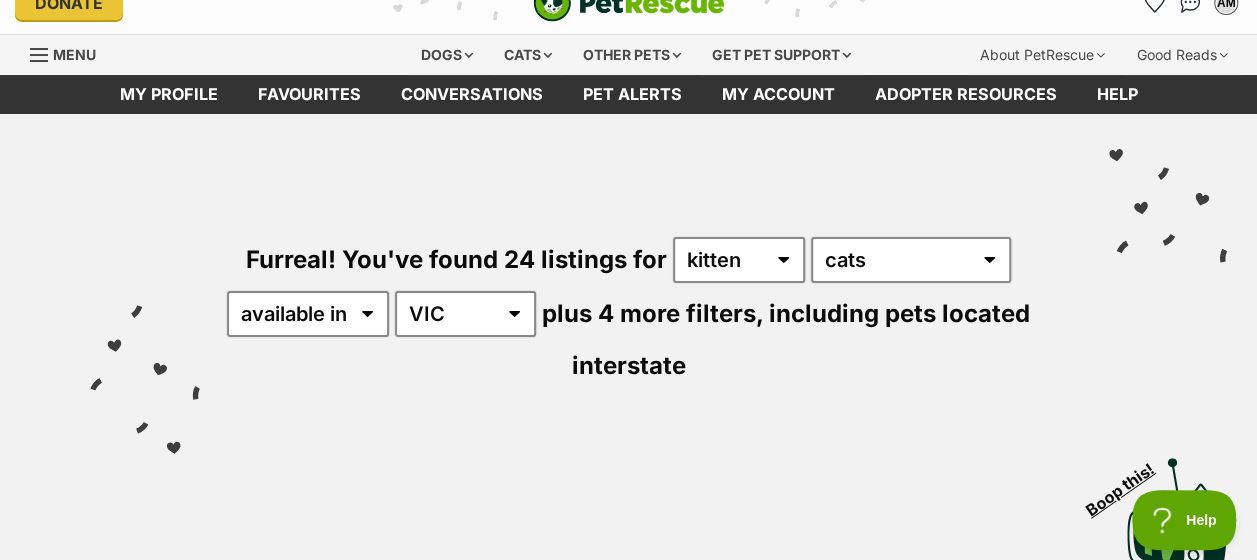 scroll, scrollTop: 0, scrollLeft: 0, axis: both 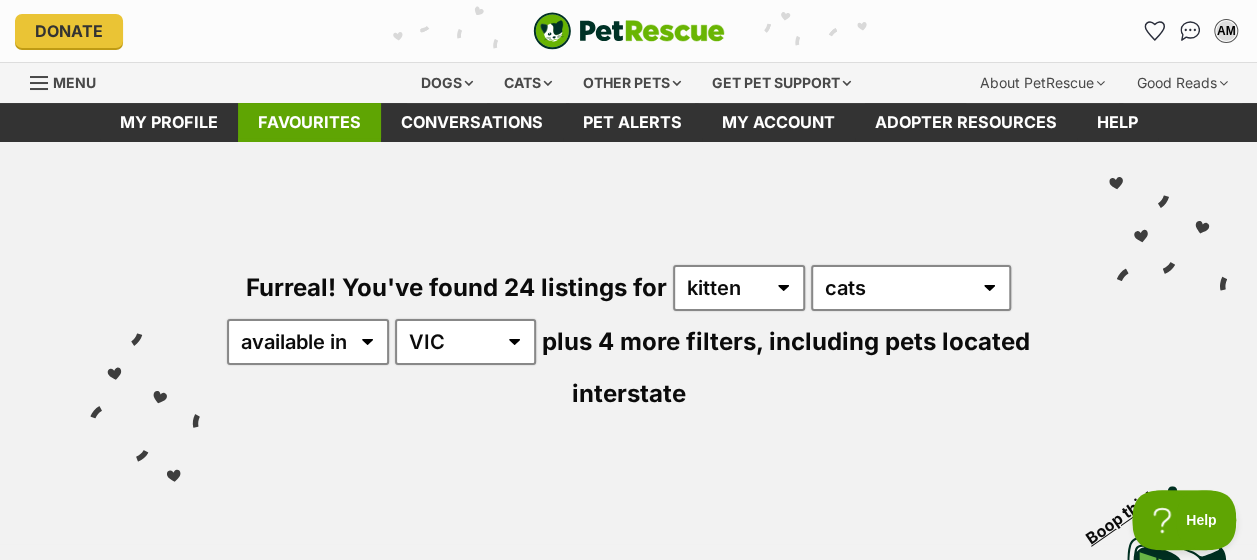 click on "Favourites" at bounding box center [309, 122] 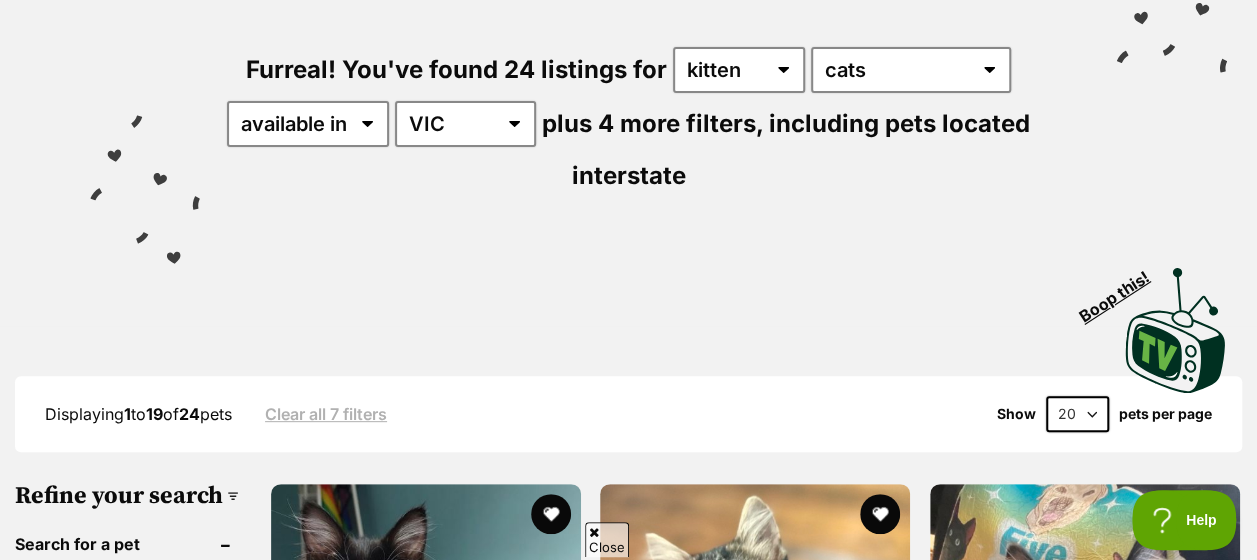 scroll, scrollTop: 0, scrollLeft: 0, axis: both 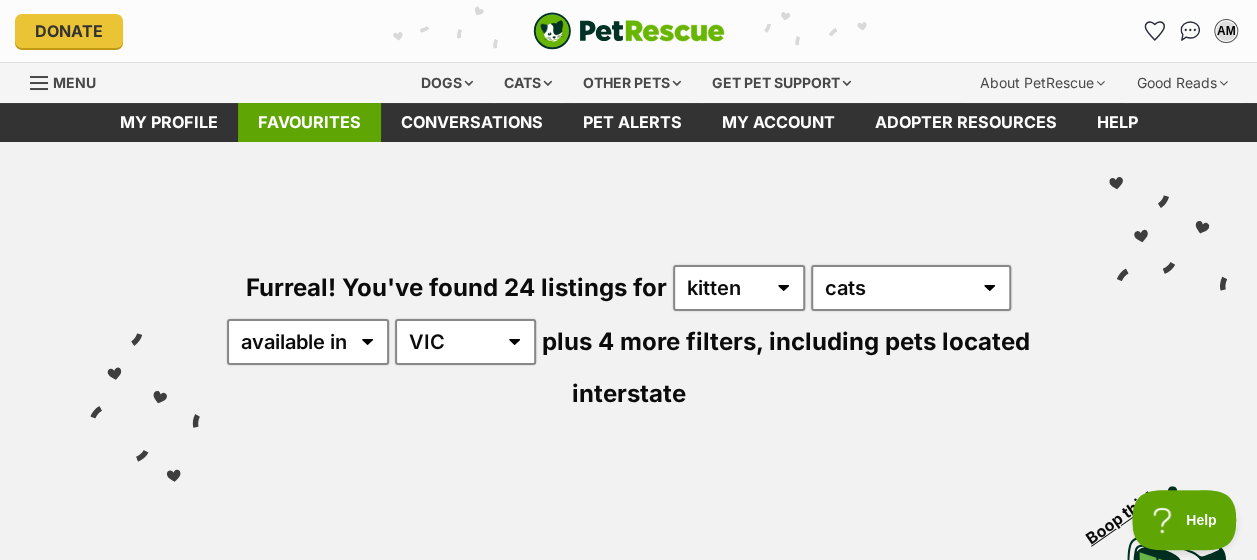 click on "Favourites" at bounding box center (309, 122) 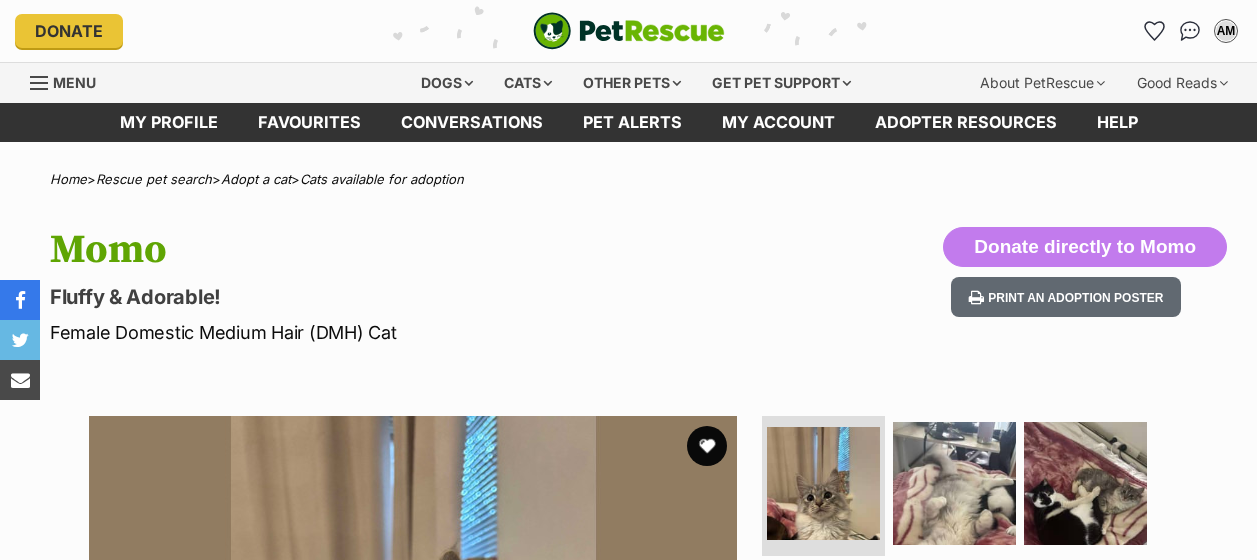 scroll, scrollTop: 215, scrollLeft: 0, axis: vertical 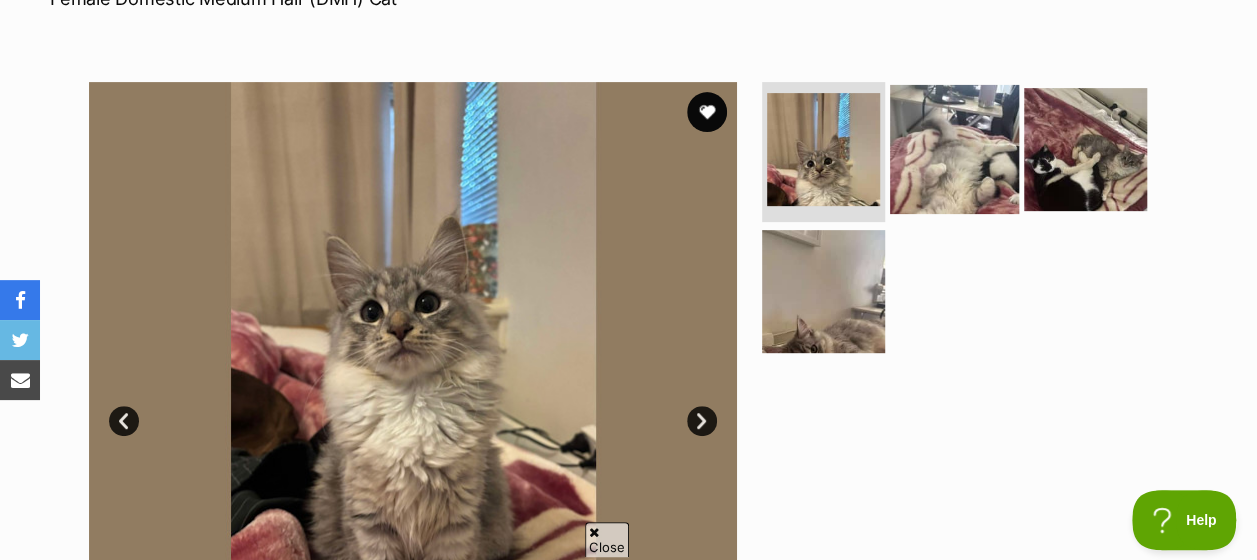 click at bounding box center [954, 149] 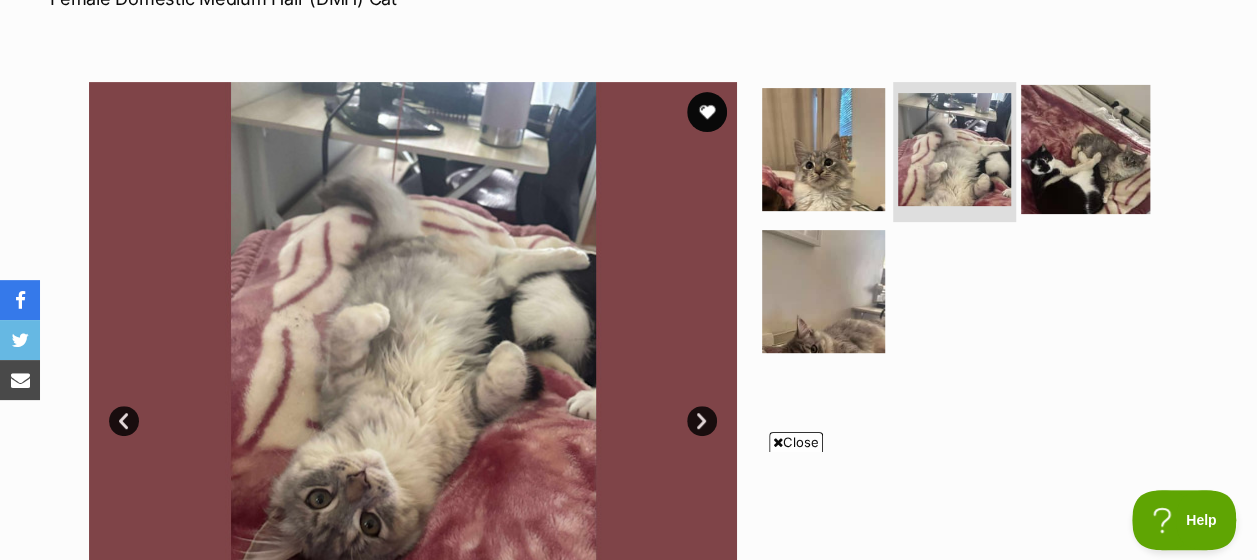 click at bounding box center (1085, 149) 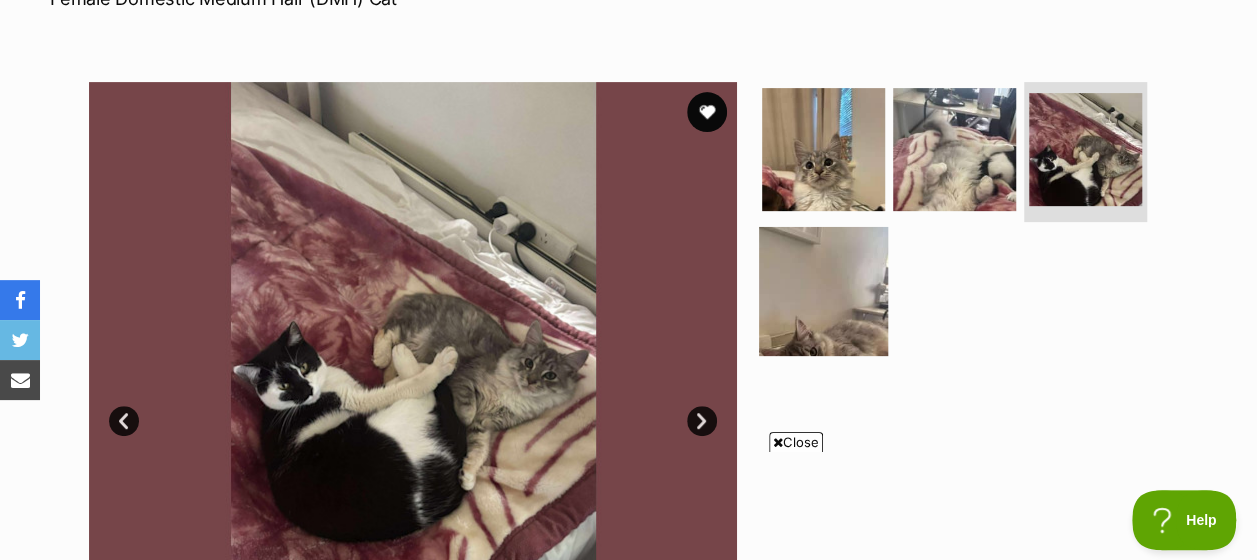 click at bounding box center [823, 290] 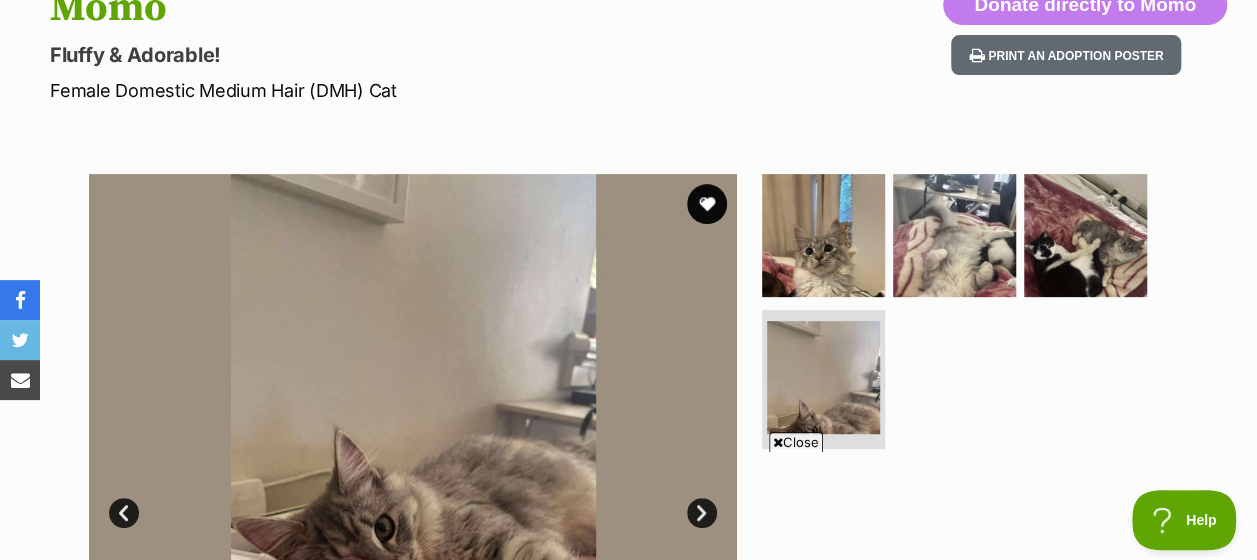 scroll, scrollTop: 0, scrollLeft: 0, axis: both 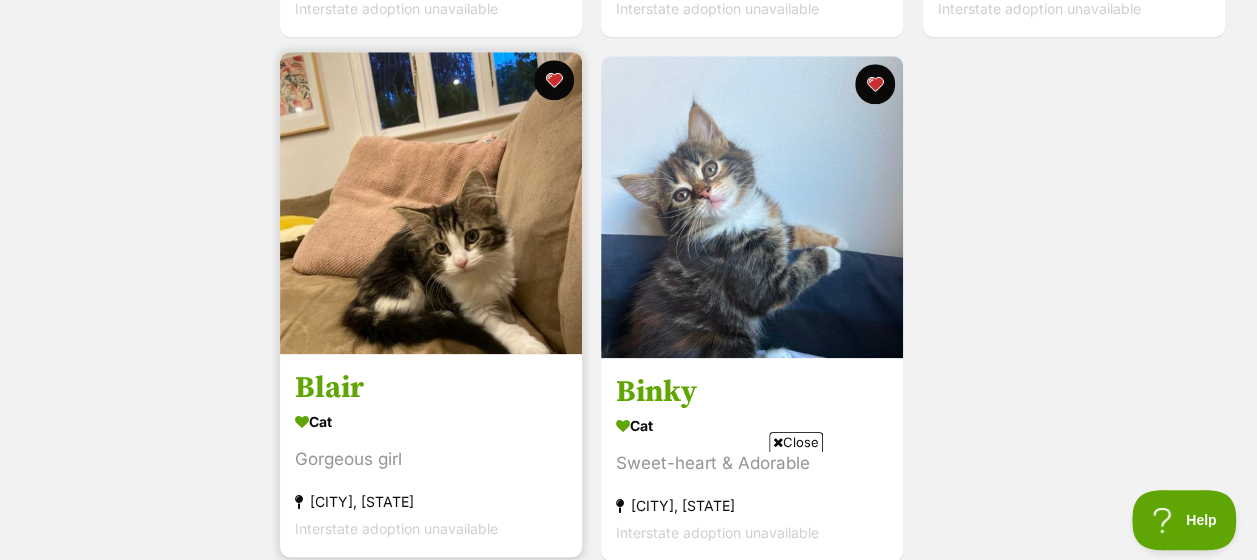 click at bounding box center (431, 203) 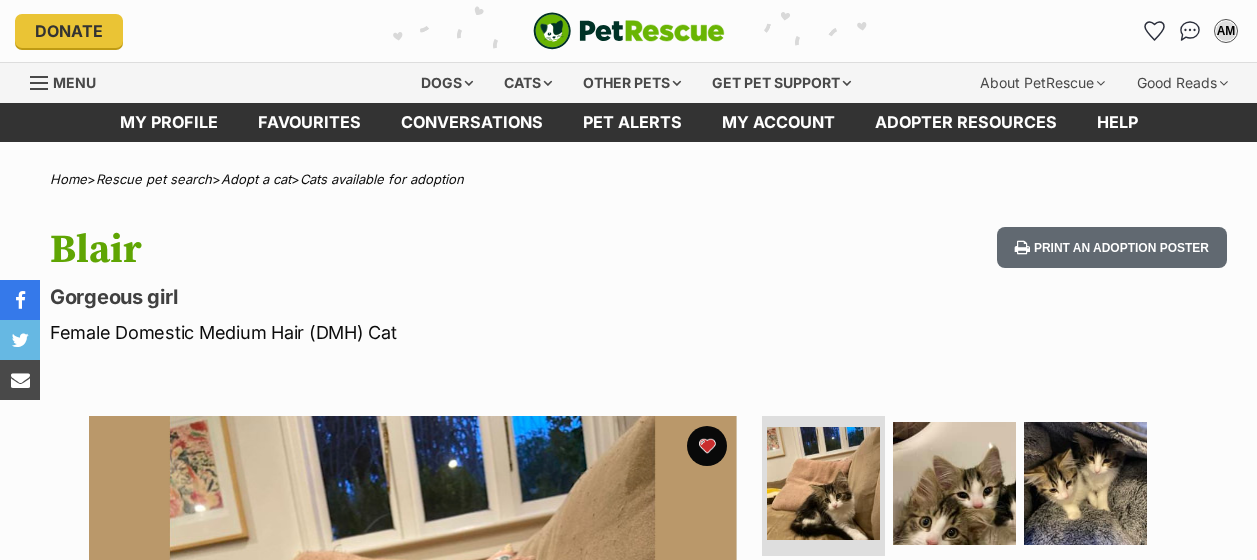 scroll, scrollTop: 0, scrollLeft: 0, axis: both 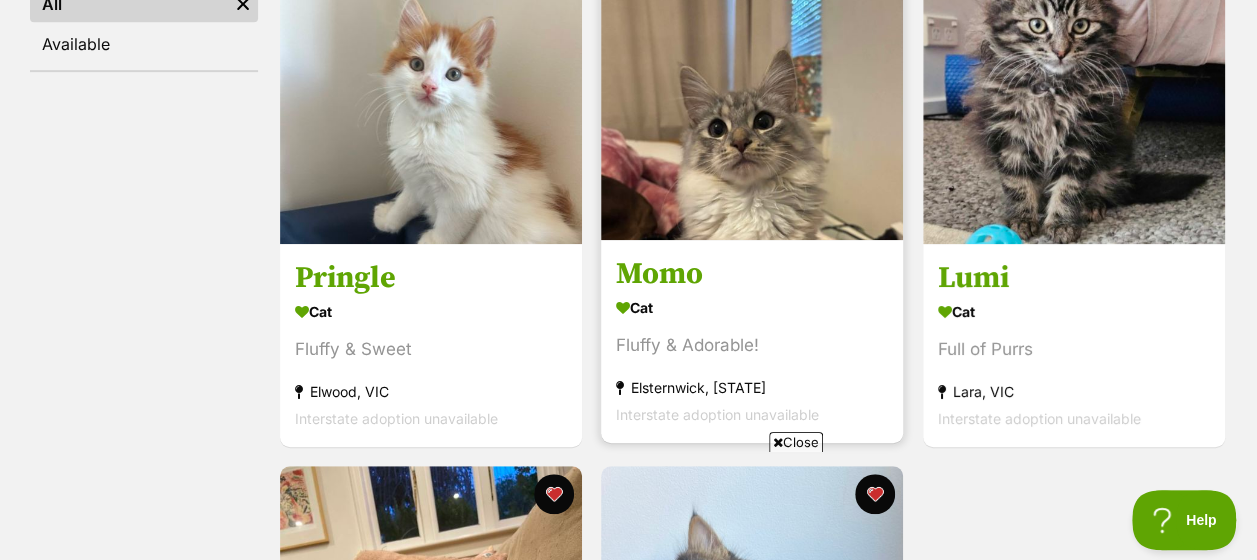 click on "Momo" at bounding box center [752, 274] 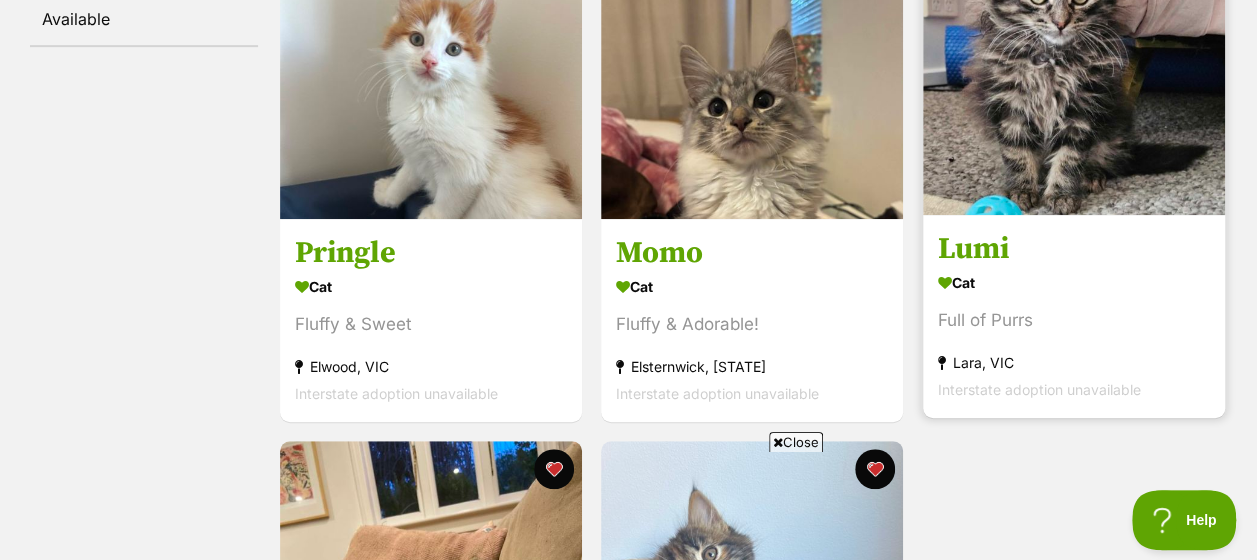 scroll, scrollTop: 466, scrollLeft: 0, axis: vertical 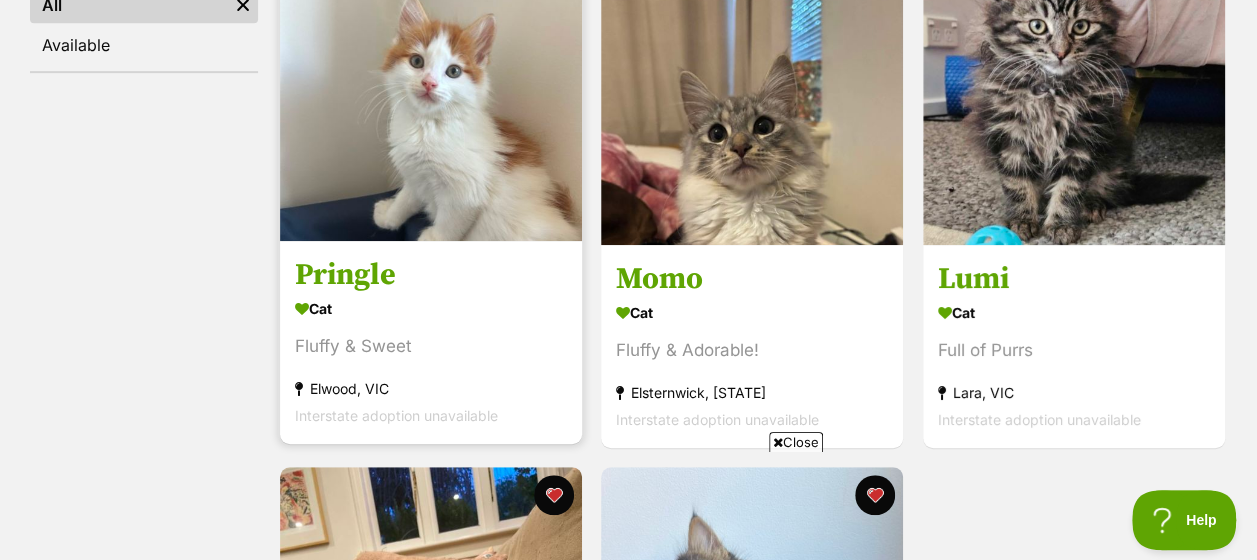click on "Pringle" at bounding box center [431, 275] 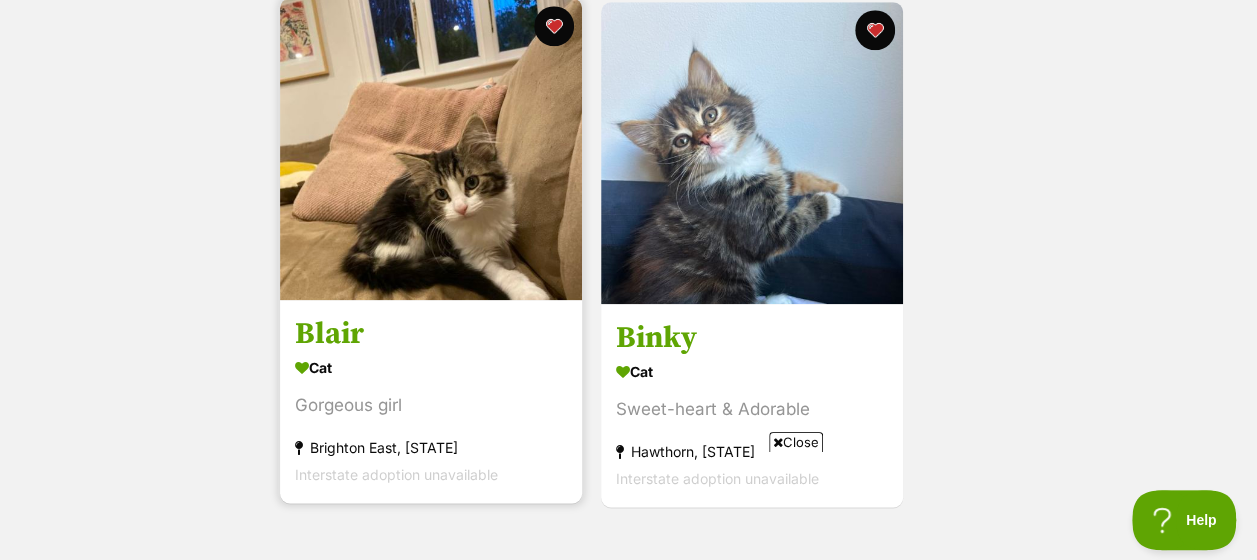 scroll, scrollTop: 932, scrollLeft: 0, axis: vertical 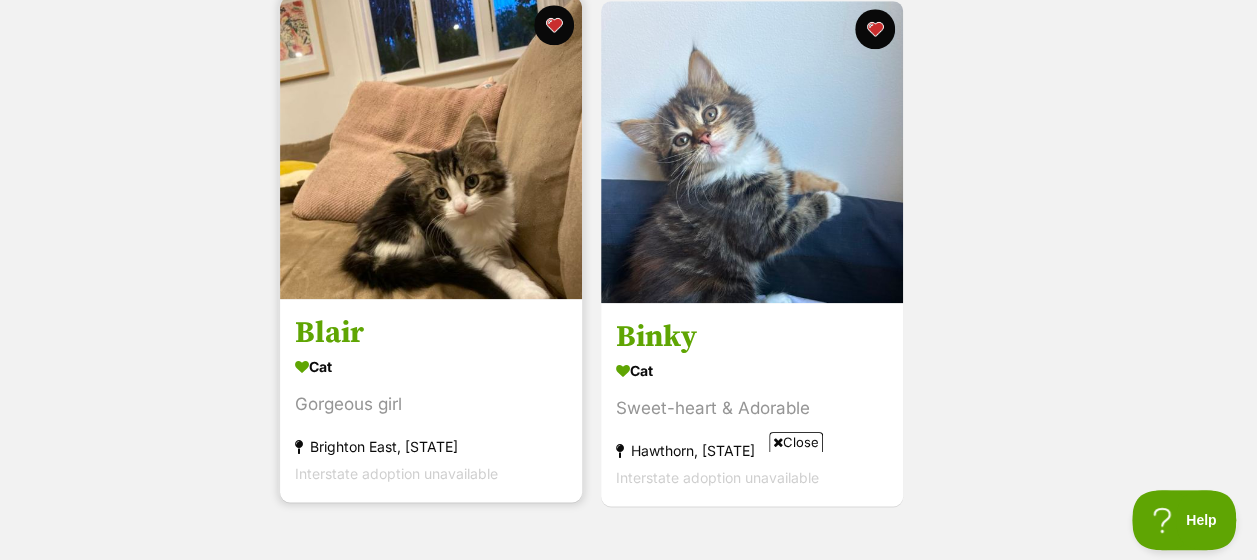 click on "Blair
Cat
Gorgeous girl
Brighton East, VIC
Interstate adoption unavailable" at bounding box center (431, 249) 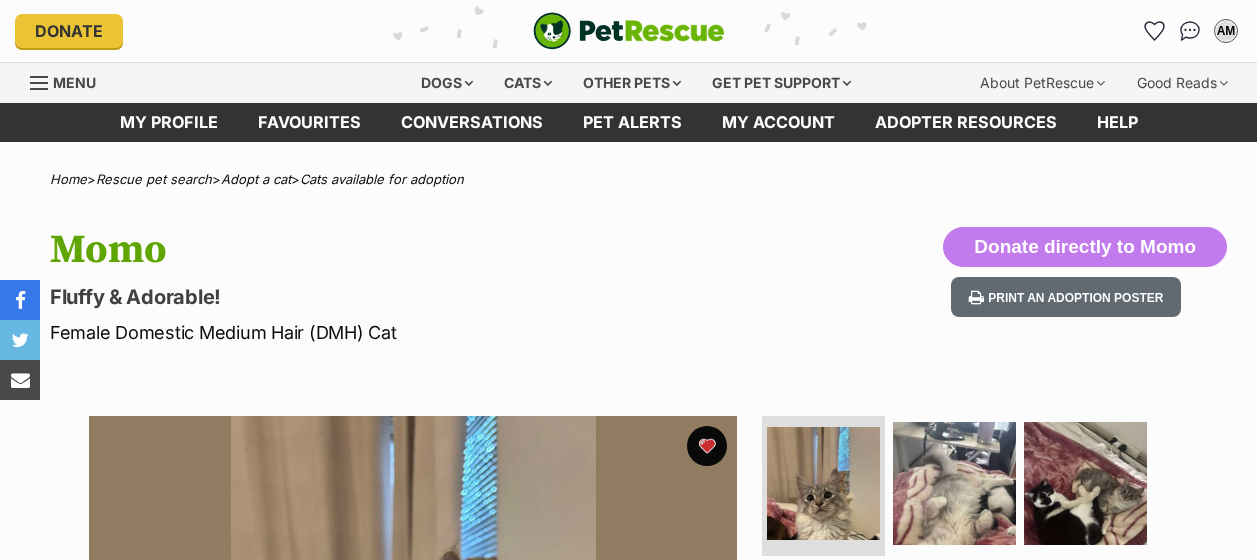 scroll, scrollTop: 0, scrollLeft: 0, axis: both 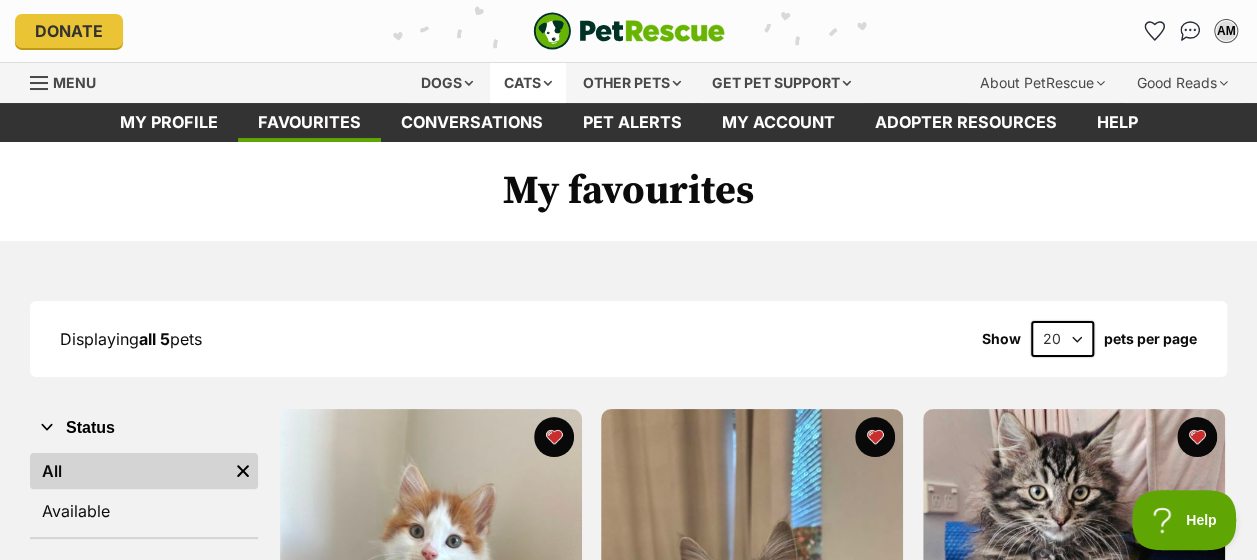 click on "Cats" at bounding box center [528, 83] 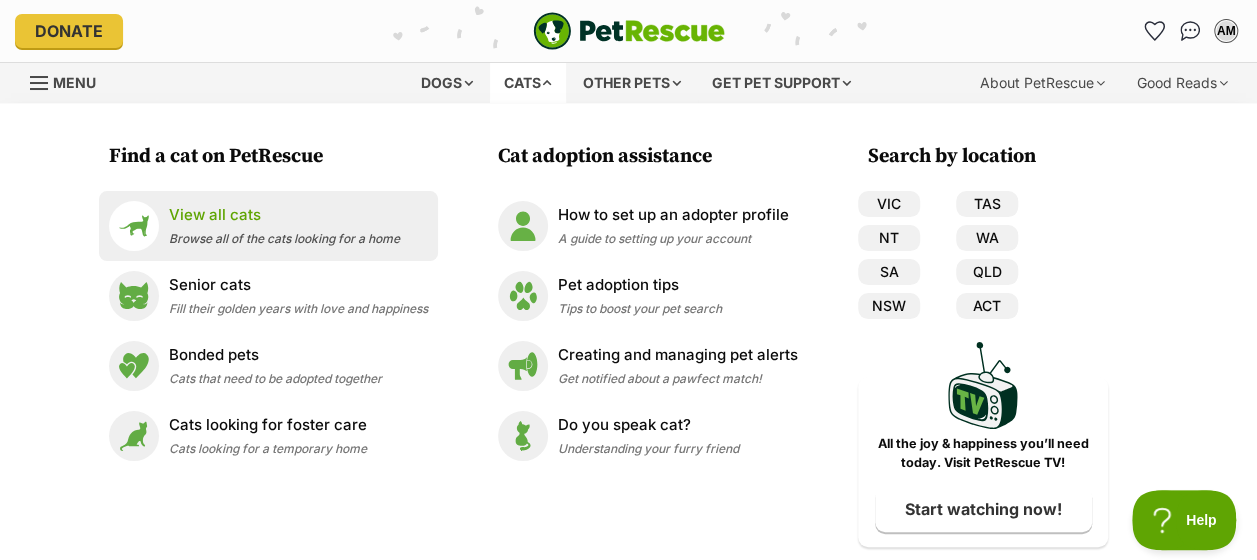 click on "Browse all of the cats looking for a home" at bounding box center [284, 238] 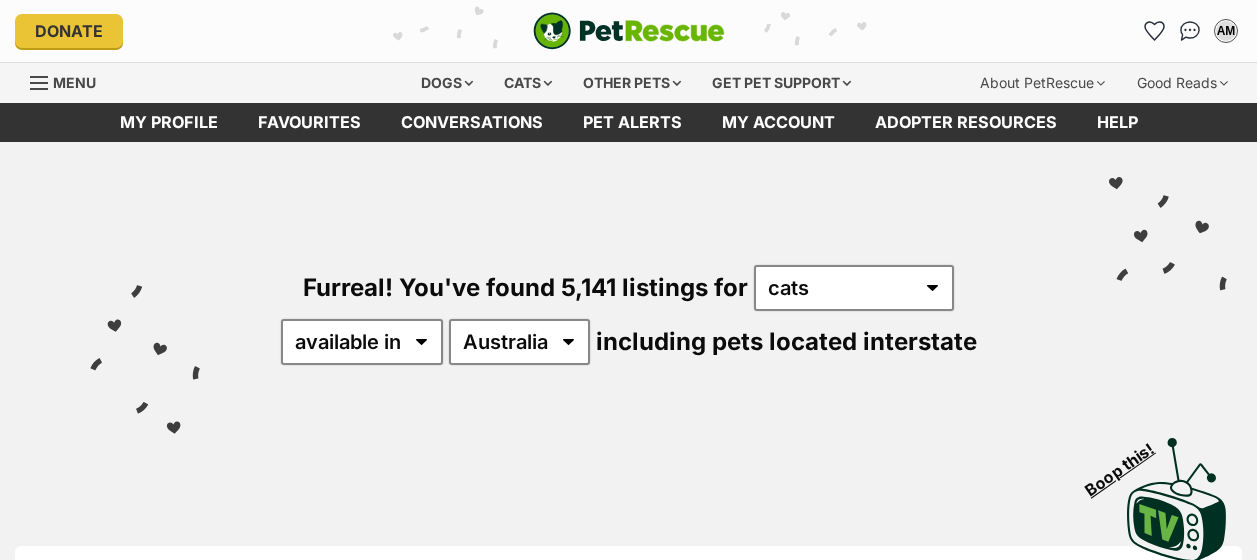 scroll, scrollTop: 0, scrollLeft: 0, axis: both 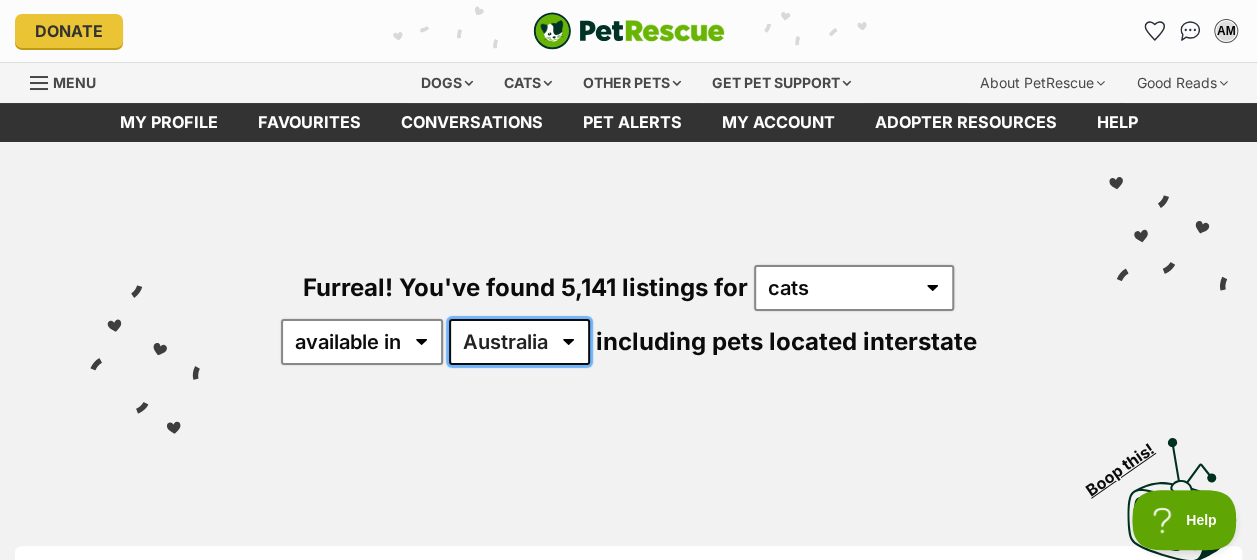 click on "Australia
ACT
NSW
NT
QLD
SA
TAS
VIC
WA" at bounding box center [519, 342] 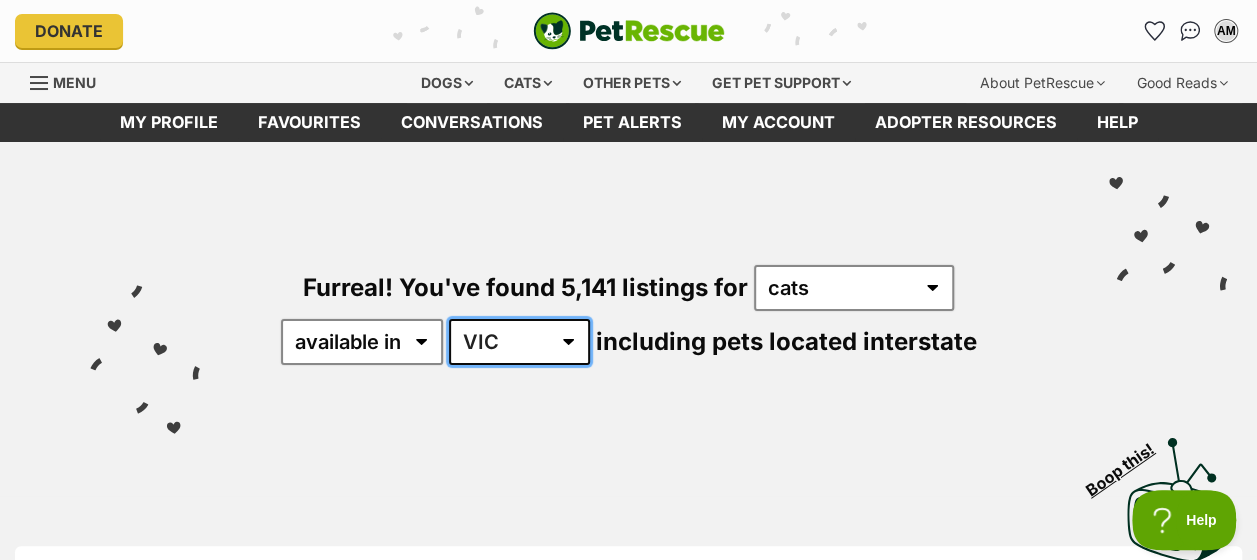 click on "Australia
ACT
NSW
NT
QLD
SA
TAS
VIC
WA" at bounding box center [519, 342] 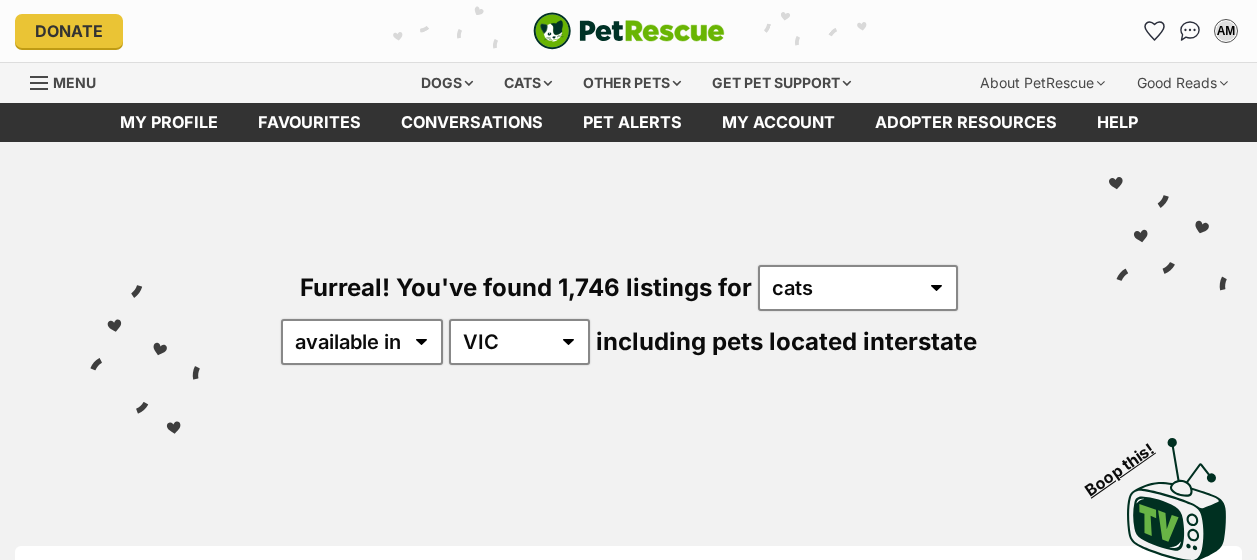 scroll, scrollTop: 0, scrollLeft: 0, axis: both 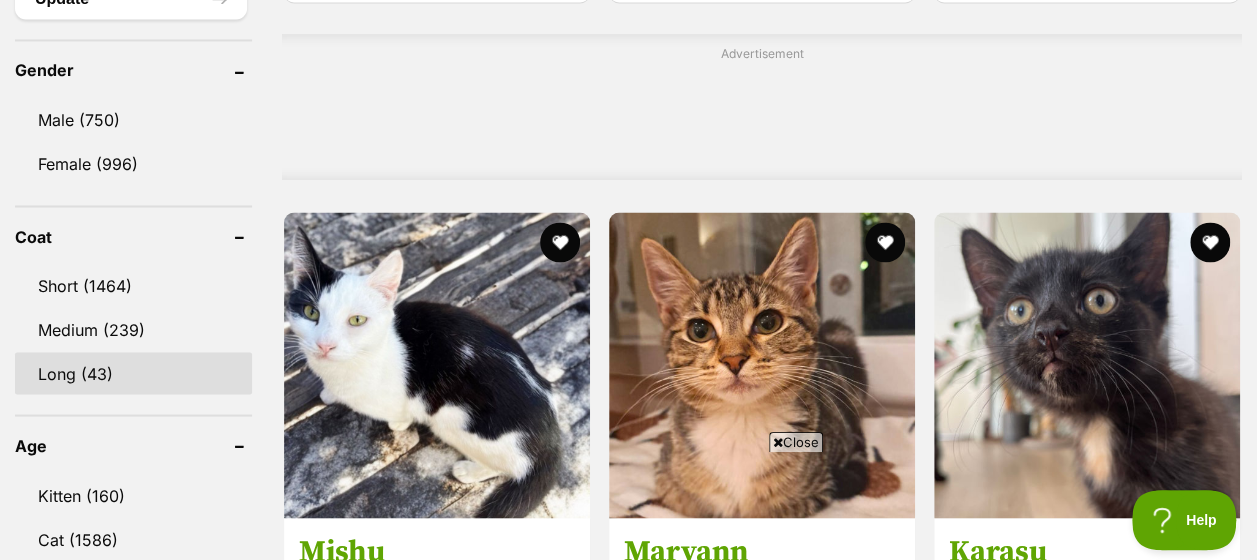 click on "Long (43)" at bounding box center [133, 373] 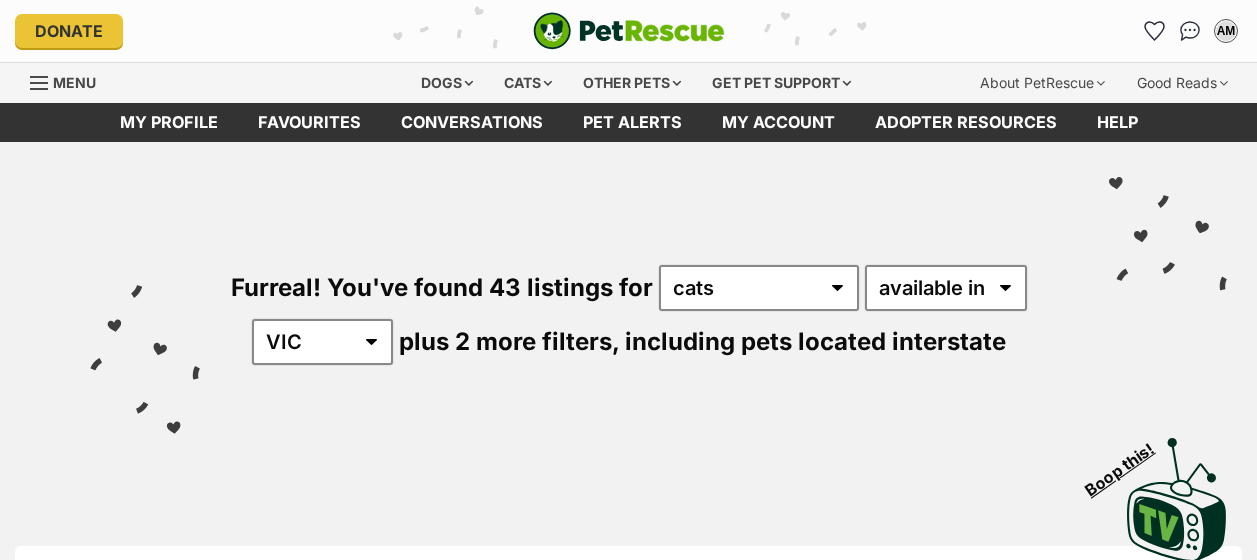 scroll, scrollTop: 0, scrollLeft: 0, axis: both 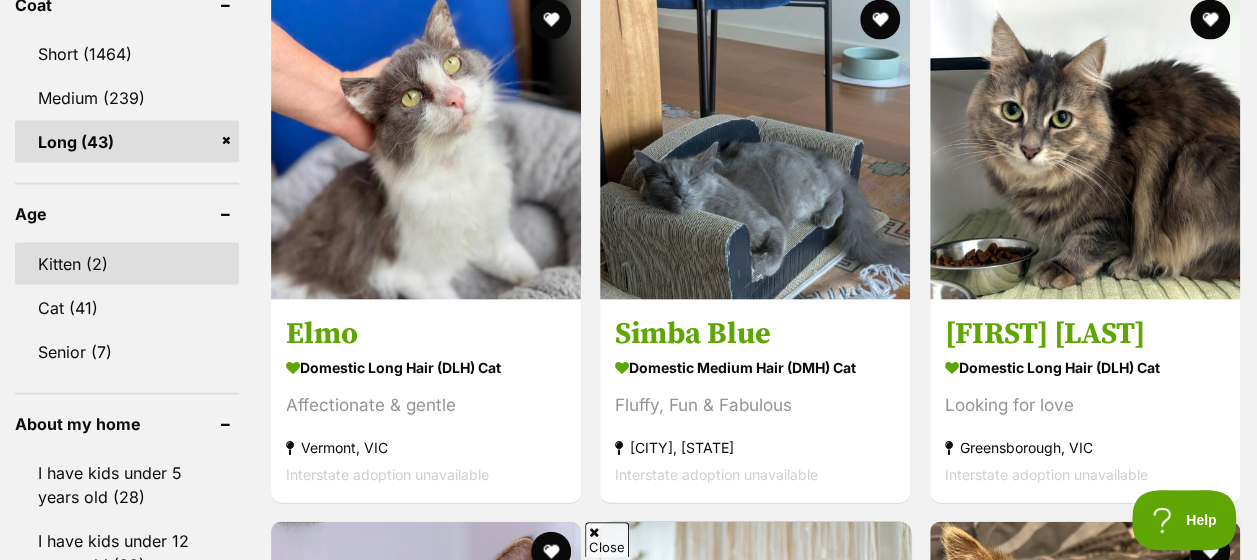 click on "Kitten (2)" at bounding box center (127, 264) 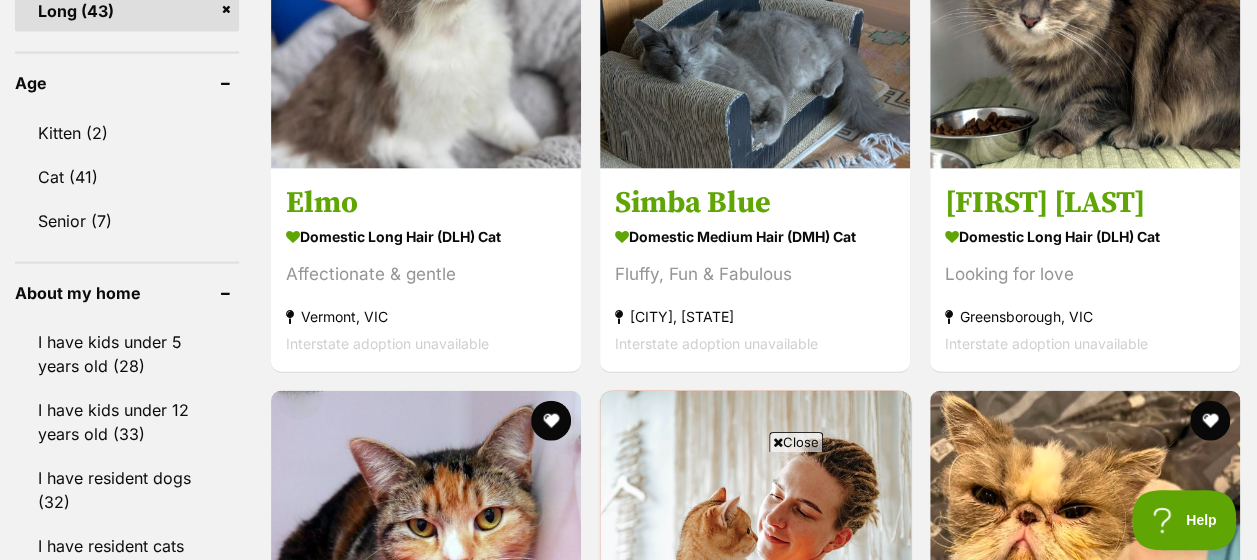 scroll, scrollTop: 2040, scrollLeft: 0, axis: vertical 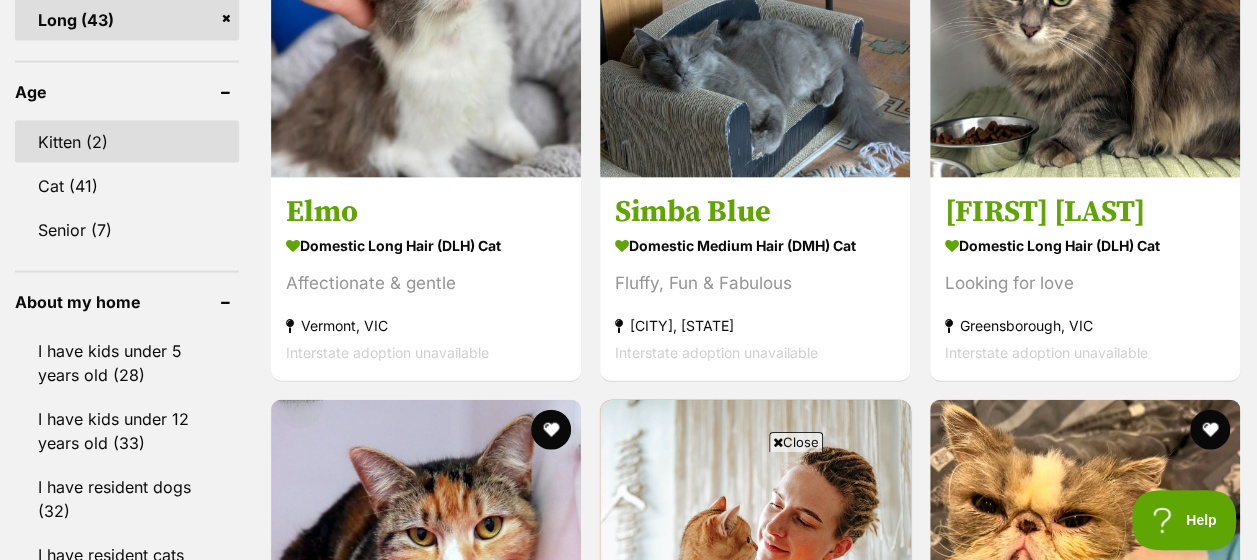 click on "Kitten (2)" at bounding box center (127, 142) 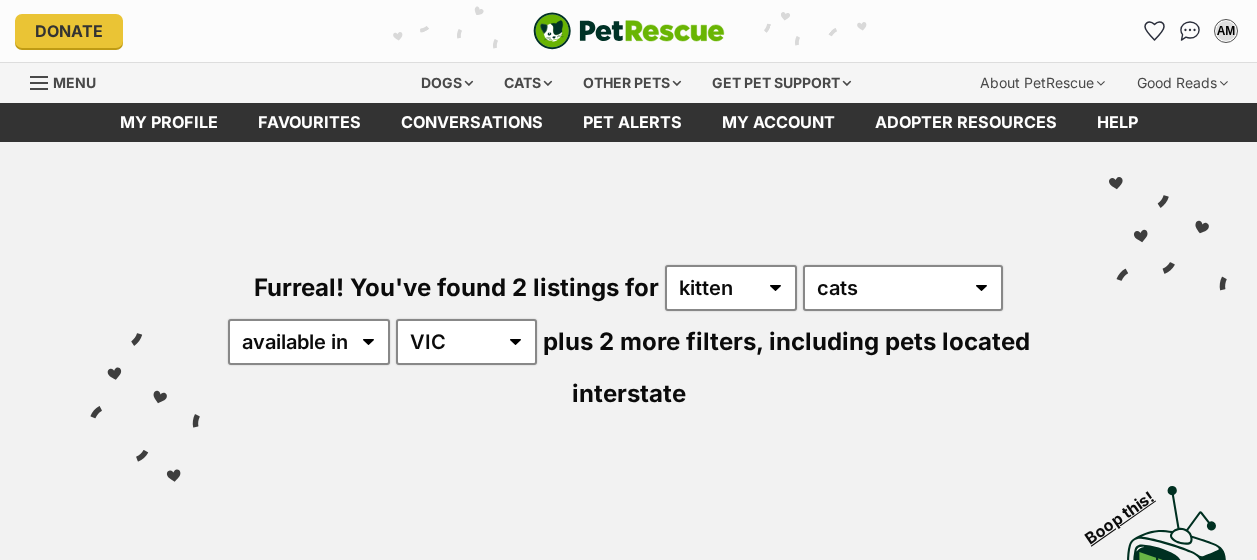 scroll, scrollTop: 0, scrollLeft: 0, axis: both 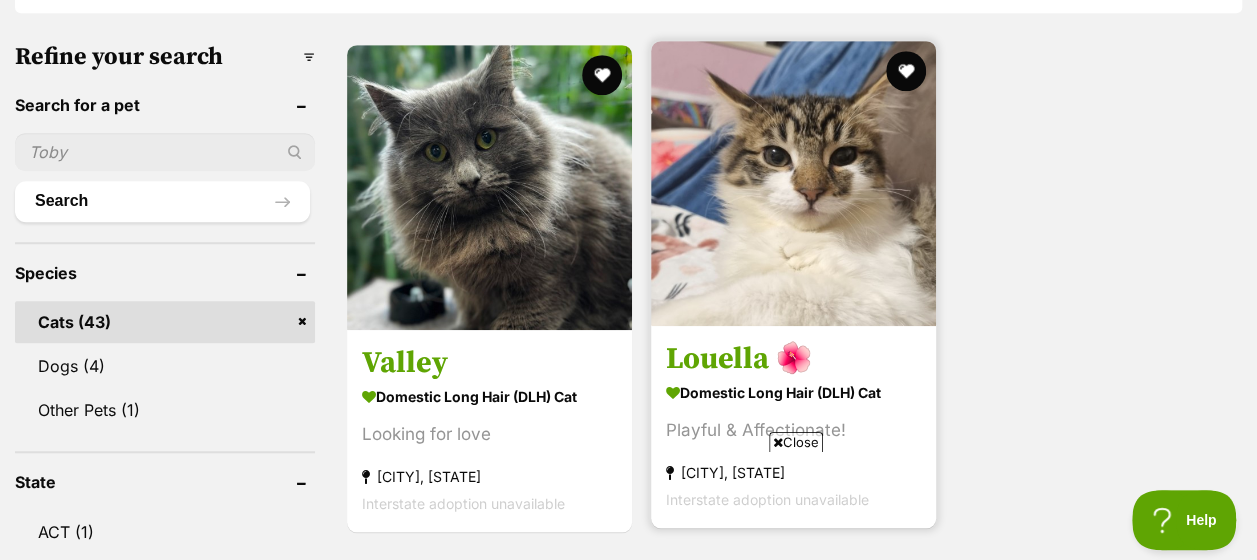 click at bounding box center [793, 183] 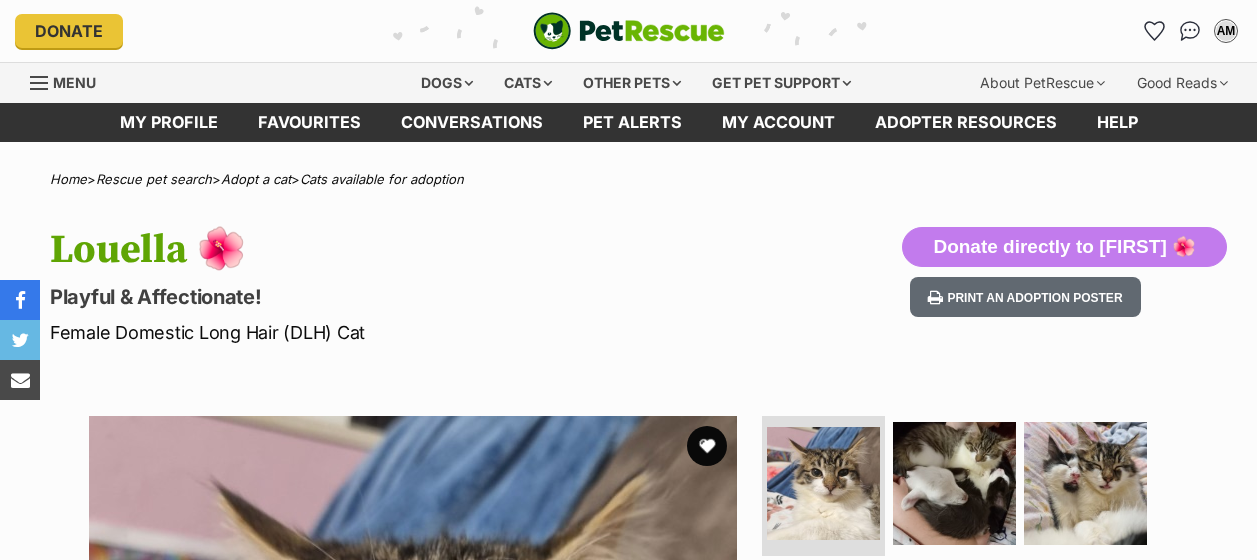 scroll, scrollTop: 0, scrollLeft: 0, axis: both 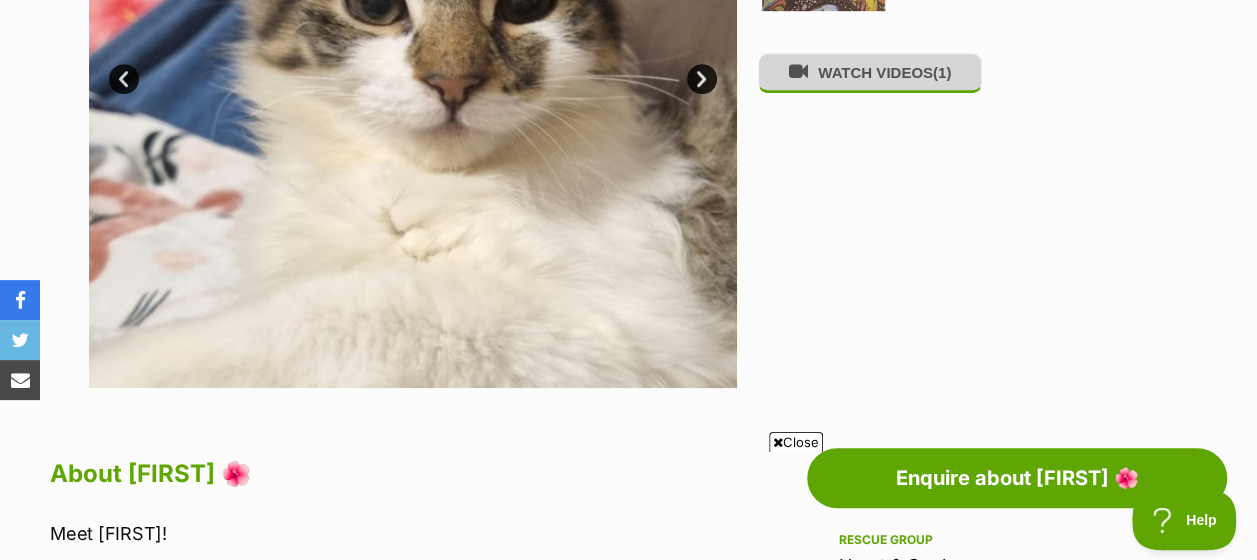 click on "WATCH VIDEOS
(1)" at bounding box center (870, 72) 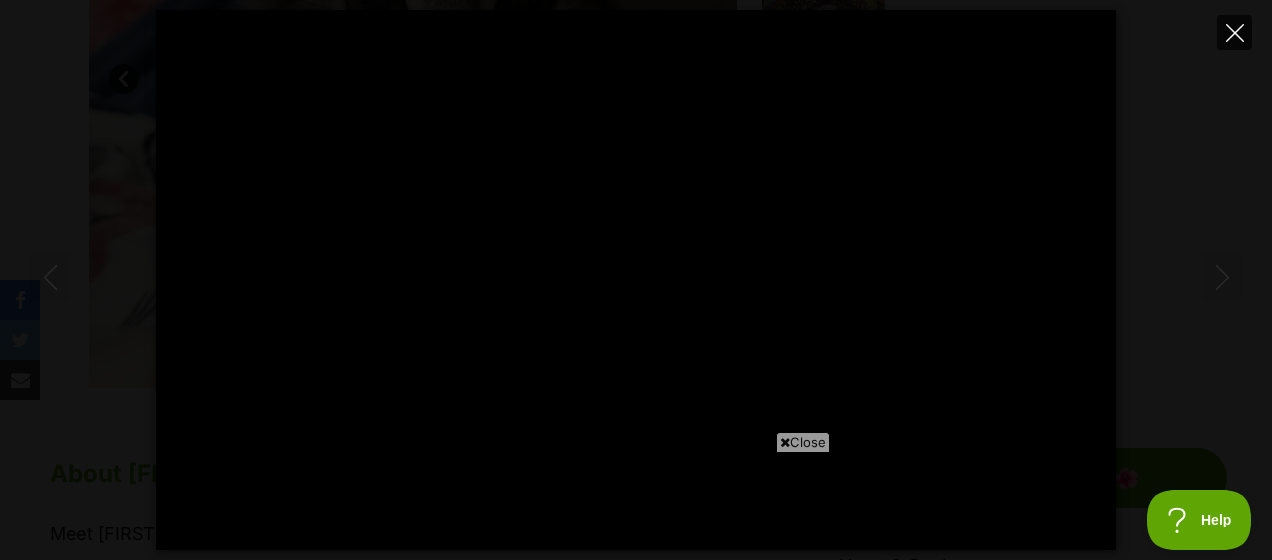 scroll, scrollTop: 0, scrollLeft: 0, axis: both 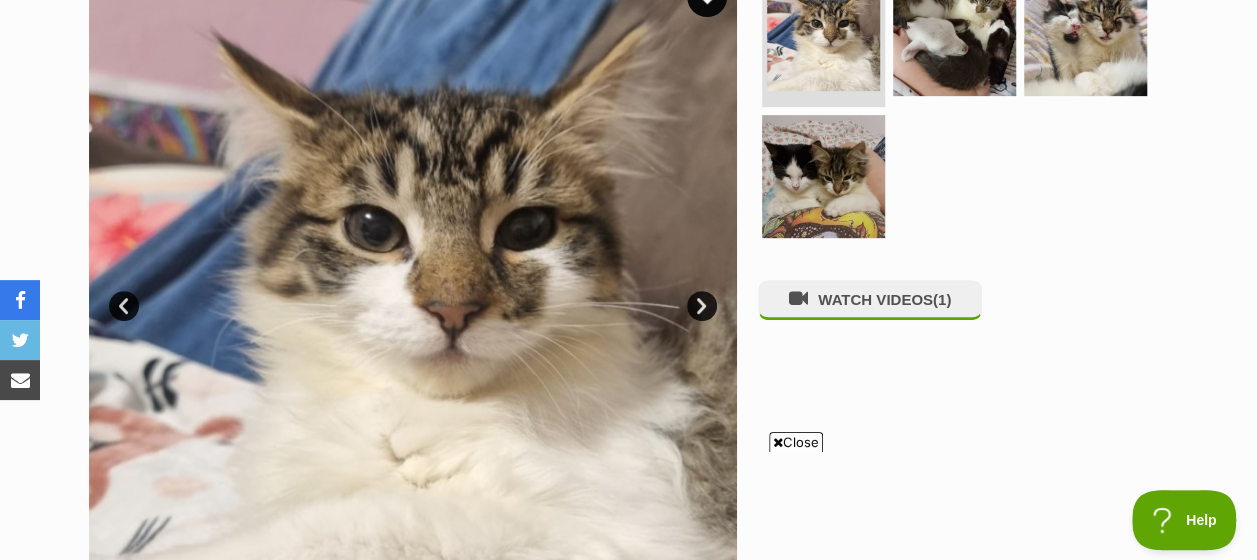click on "Next" at bounding box center [702, 306] 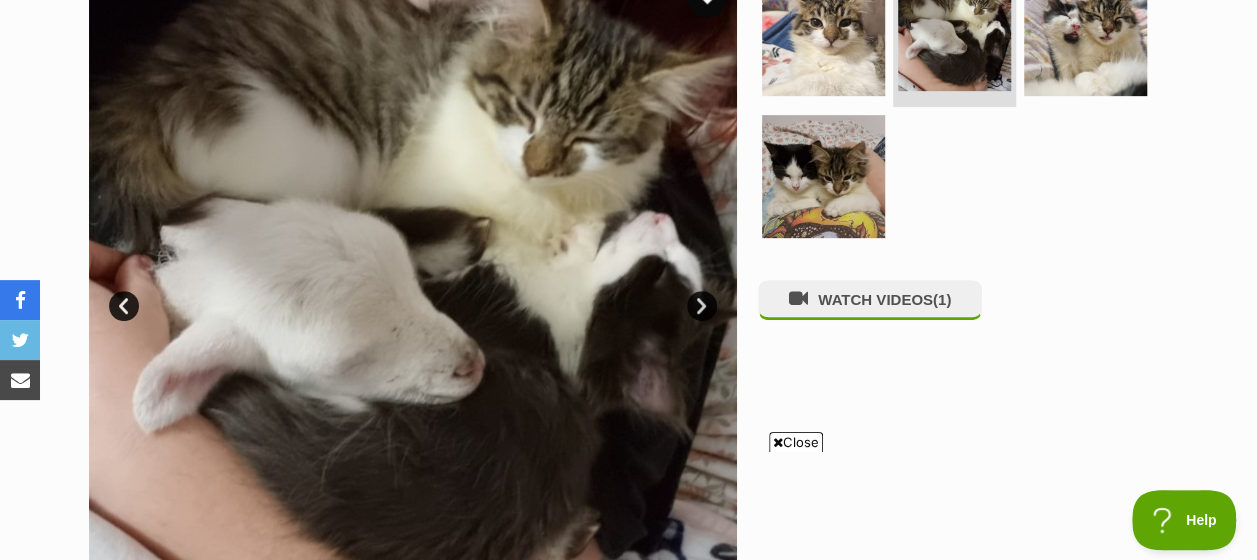 click on "Next" at bounding box center (702, 306) 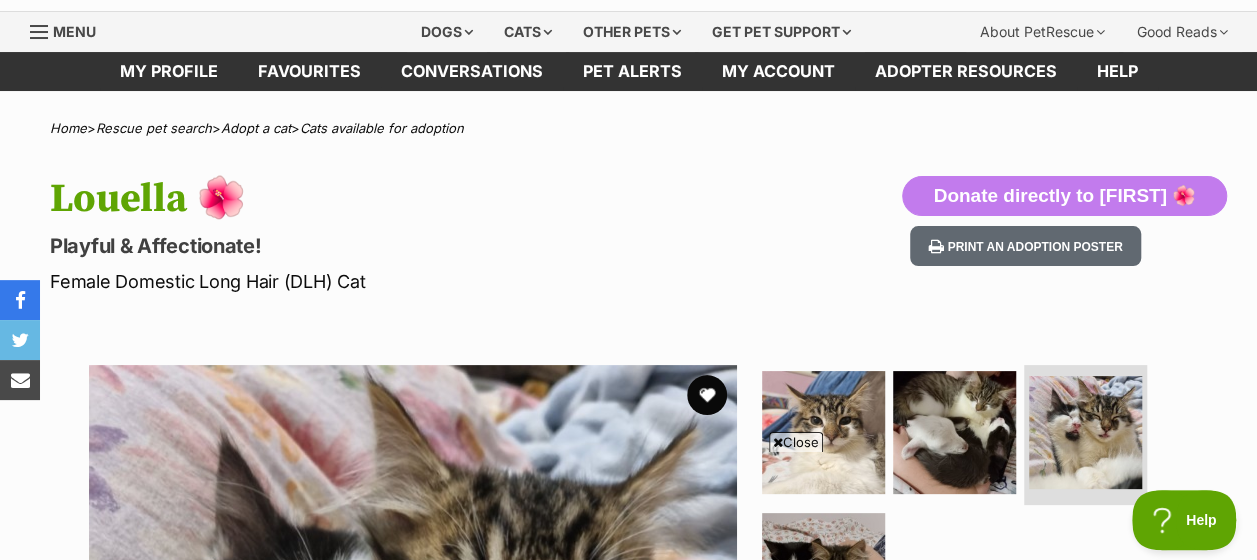 scroll, scrollTop: 0, scrollLeft: 0, axis: both 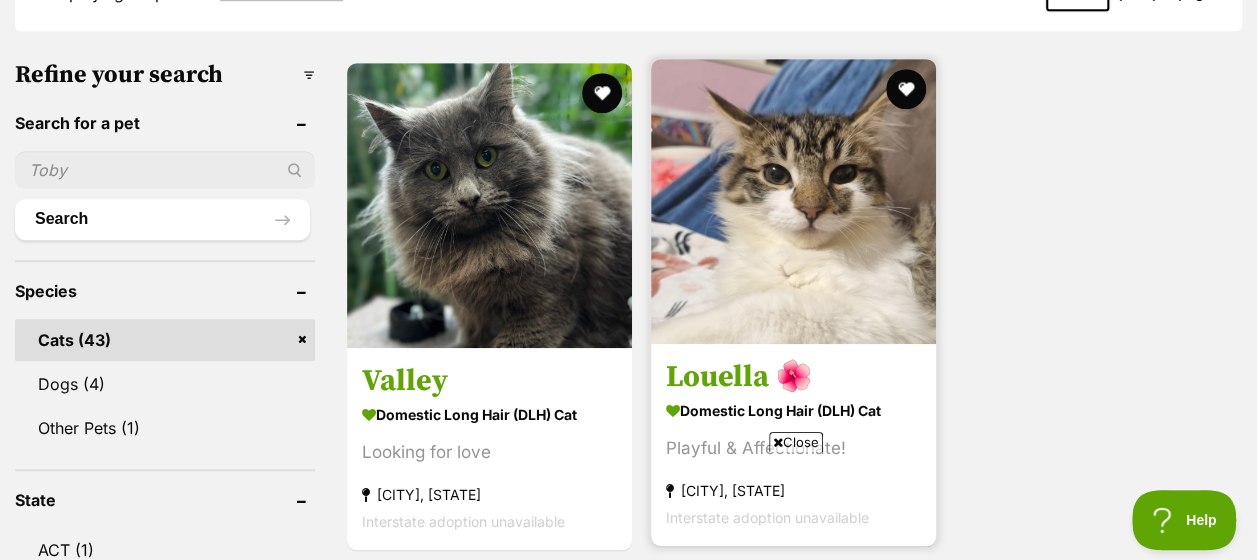 click on "Louella 🌺" at bounding box center (793, 377) 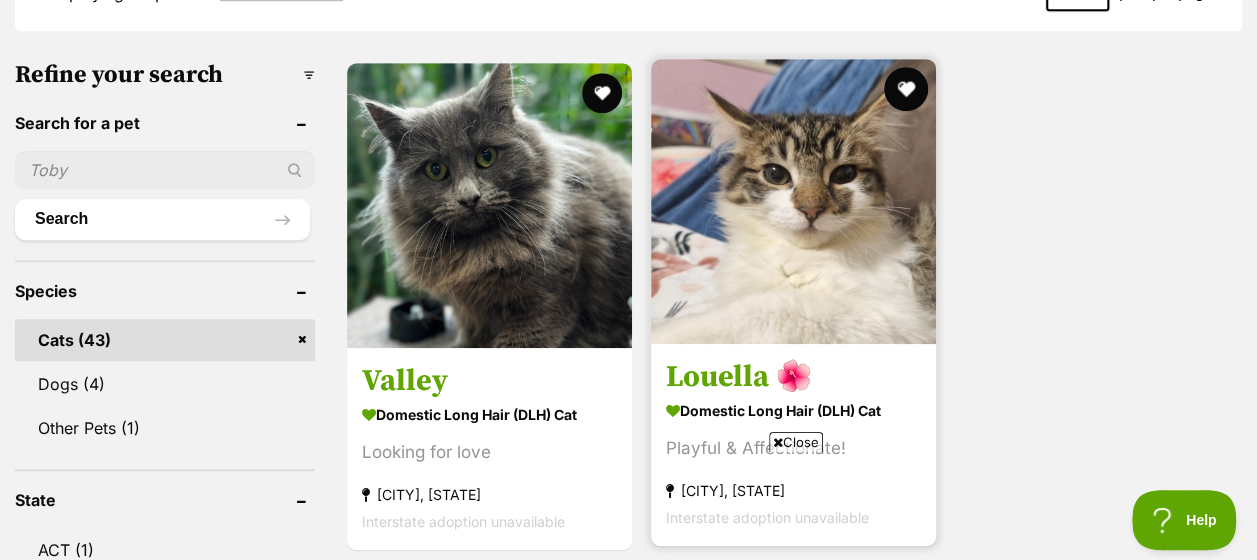 click at bounding box center (906, 89) 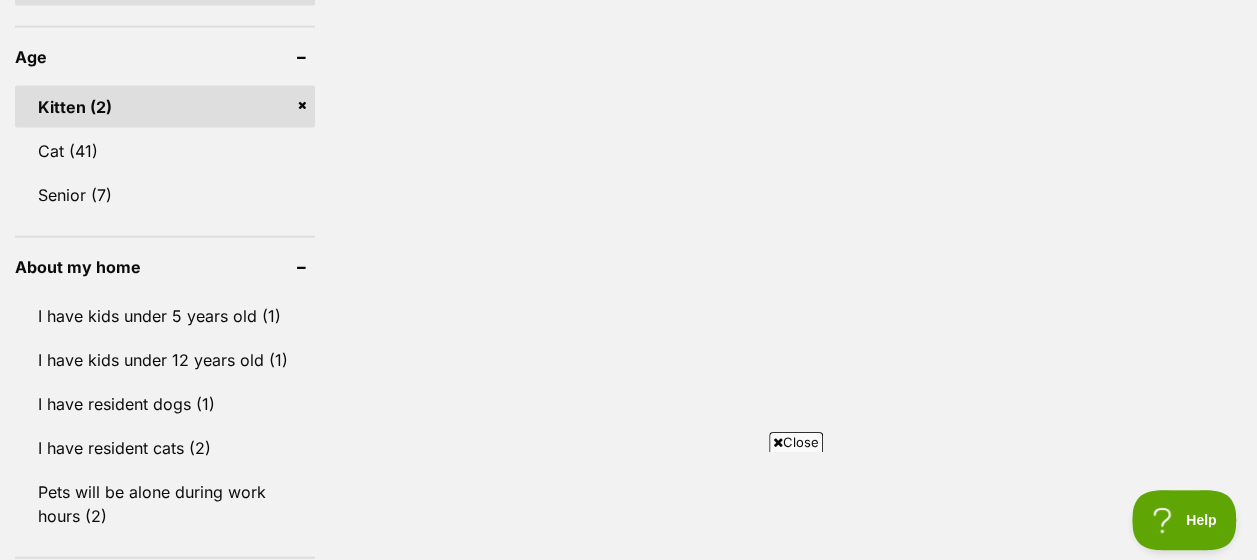 scroll, scrollTop: 1993, scrollLeft: 0, axis: vertical 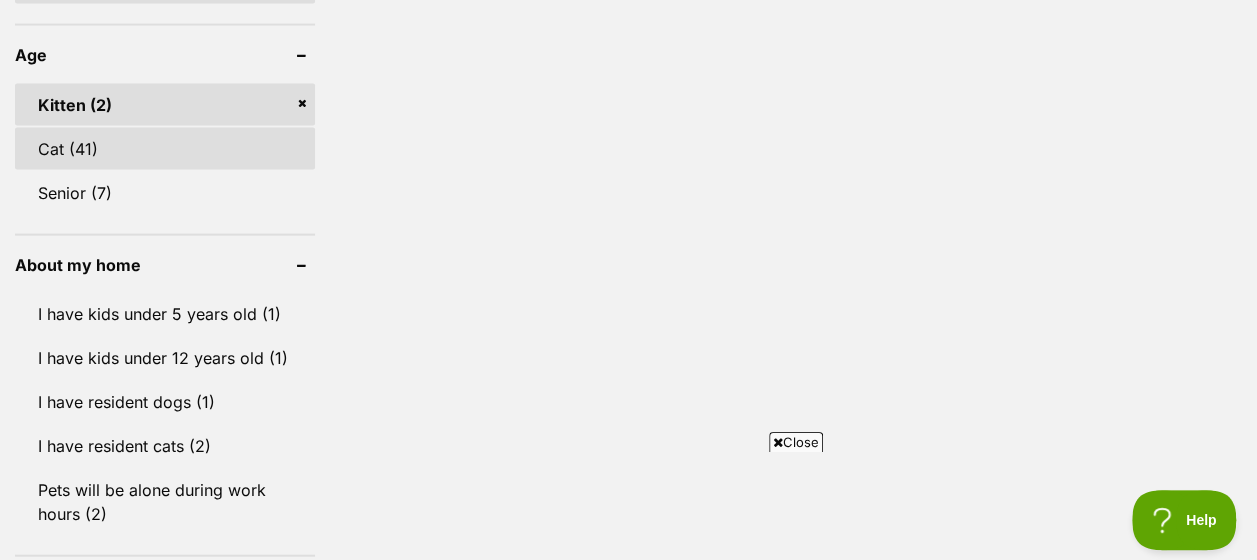 click on "Cat (41)" at bounding box center (165, 149) 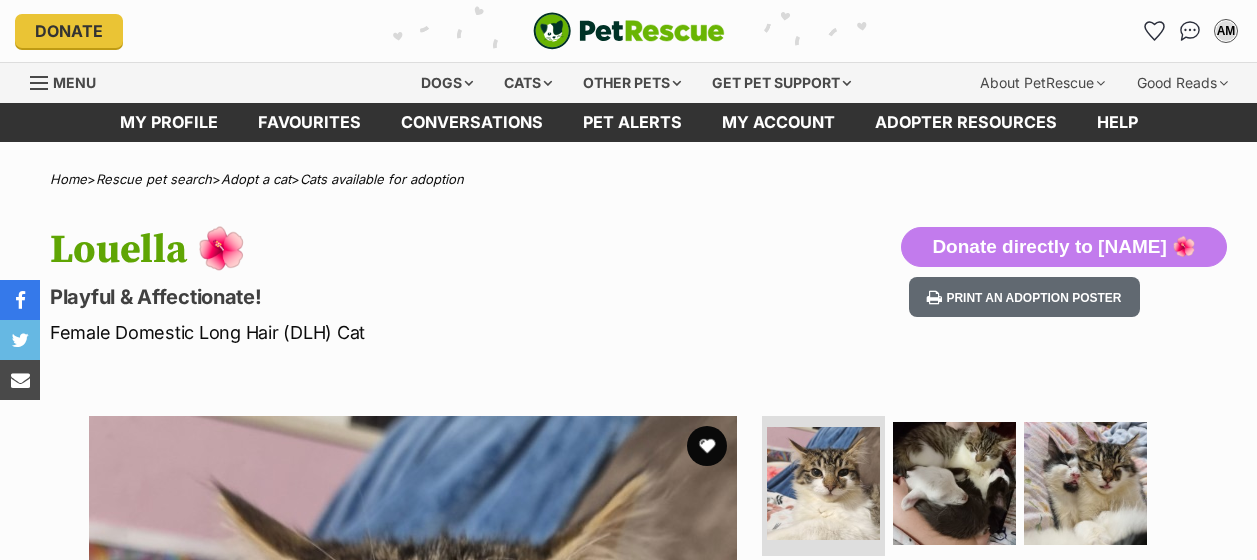 scroll, scrollTop: 0, scrollLeft: 0, axis: both 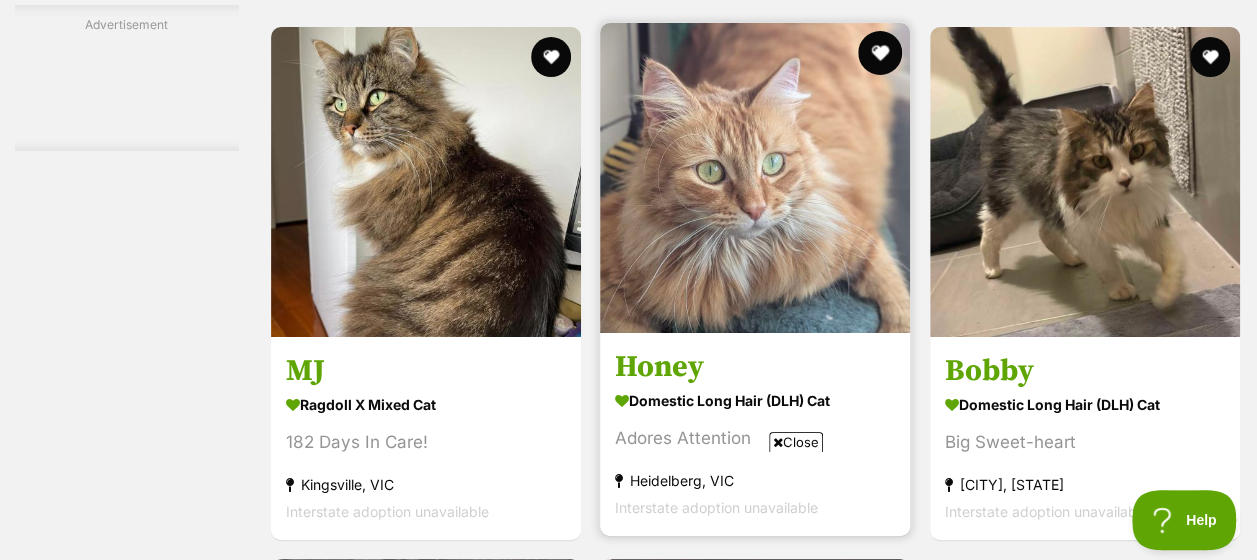 click at bounding box center (881, 53) 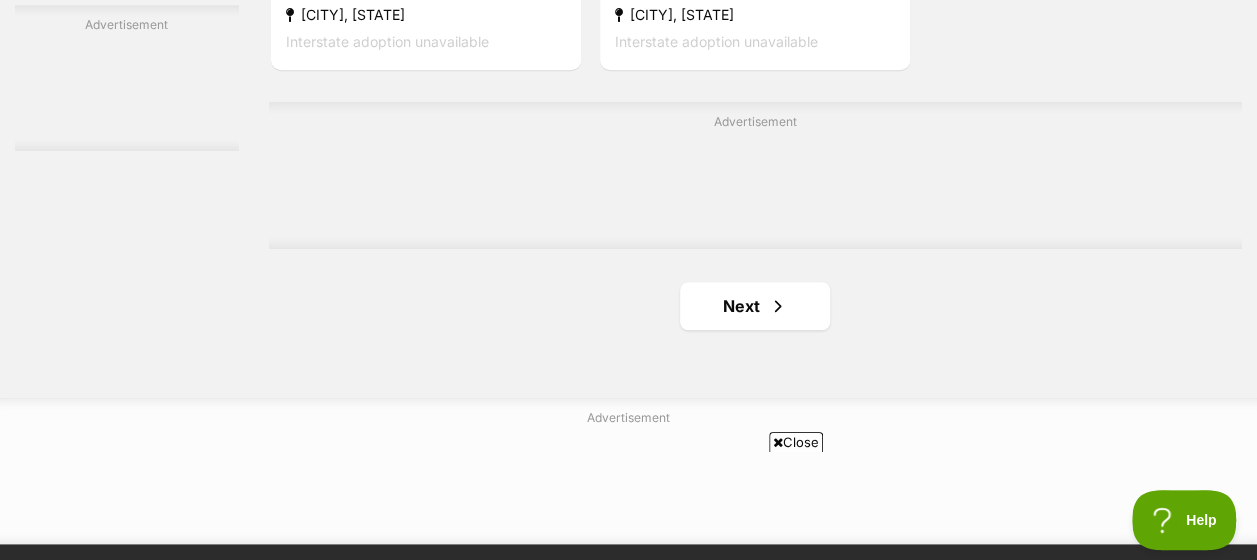 scroll, scrollTop: 4726, scrollLeft: 0, axis: vertical 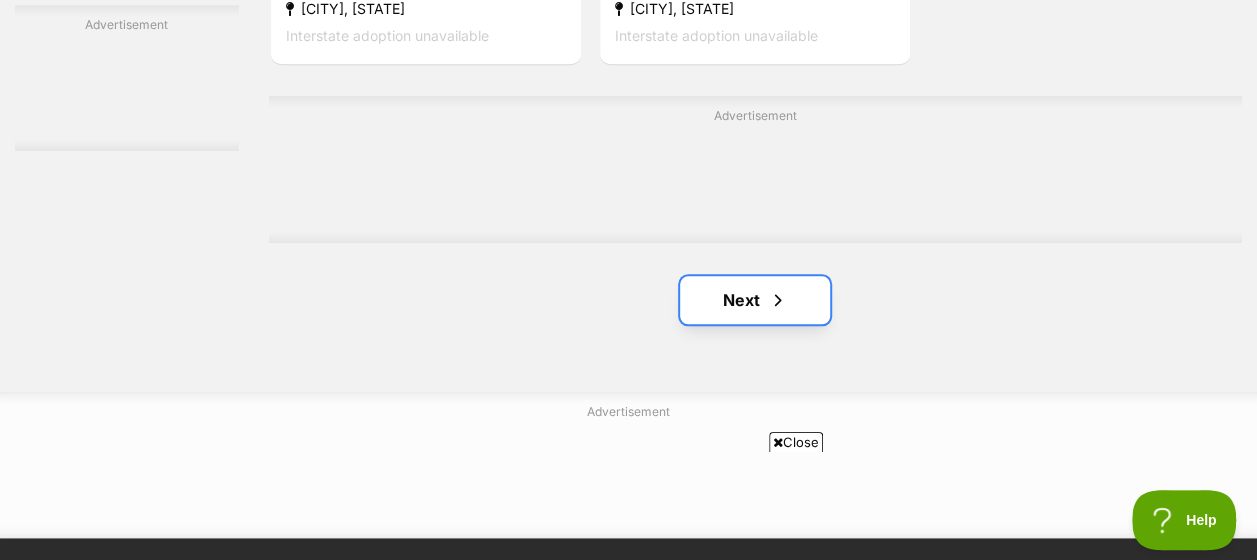 click at bounding box center (778, 300) 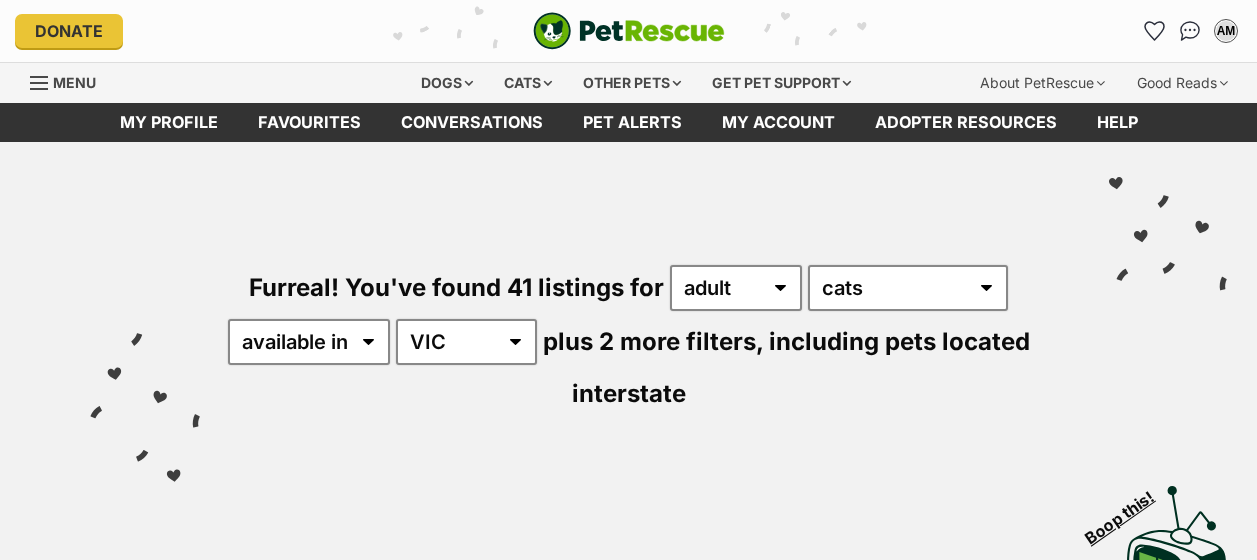 scroll, scrollTop: 0, scrollLeft: 0, axis: both 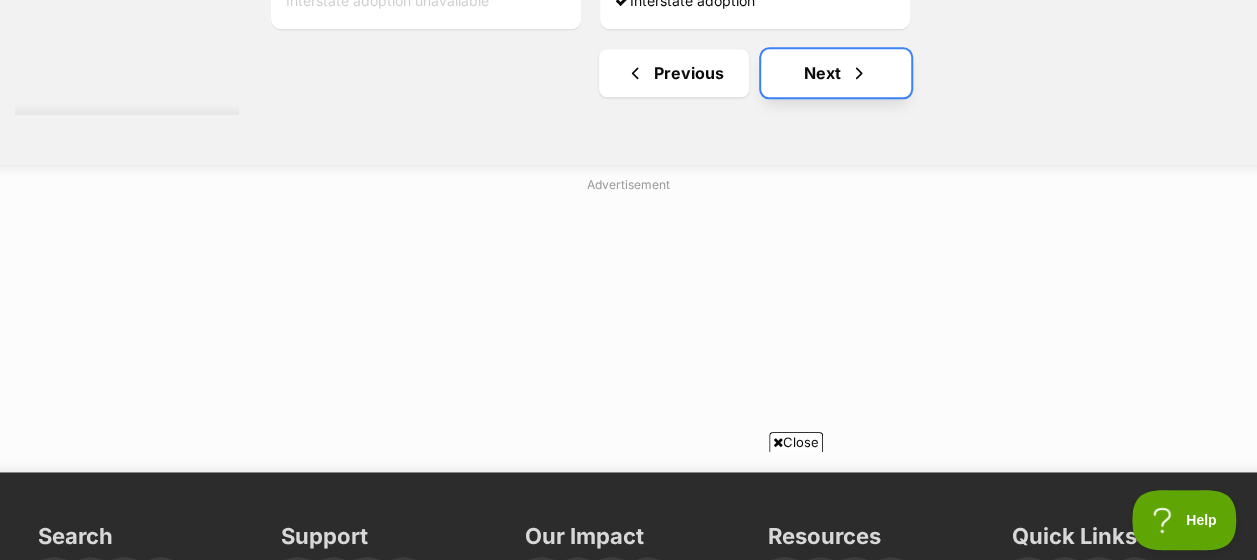 click on "Next" at bounding box center (836, 73) 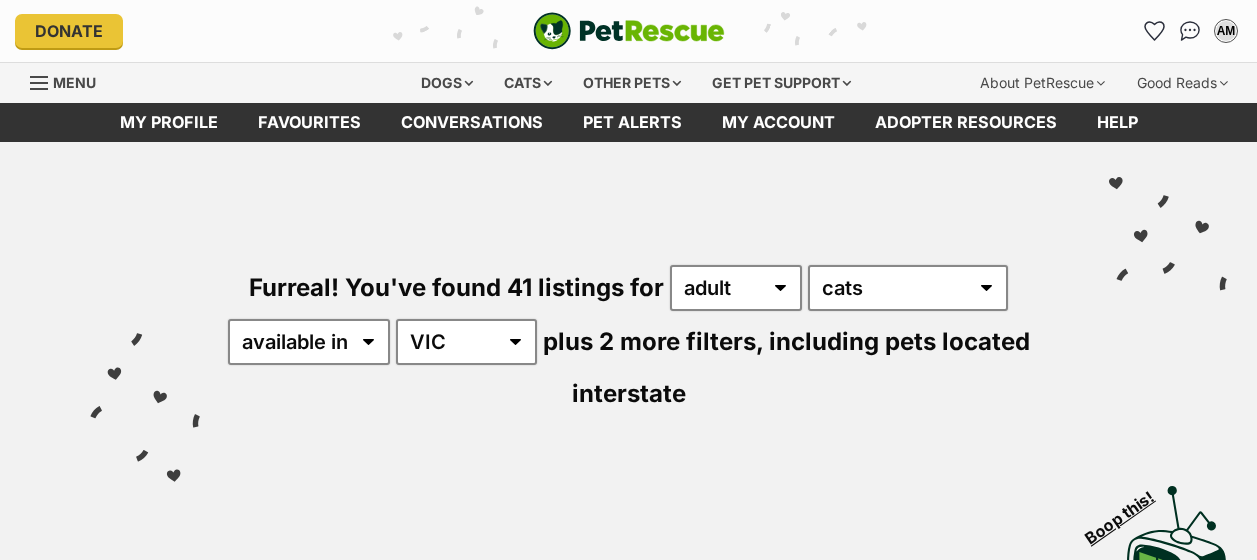 scroll, scrollTop: 0, scrollLeft: 0, axis: both 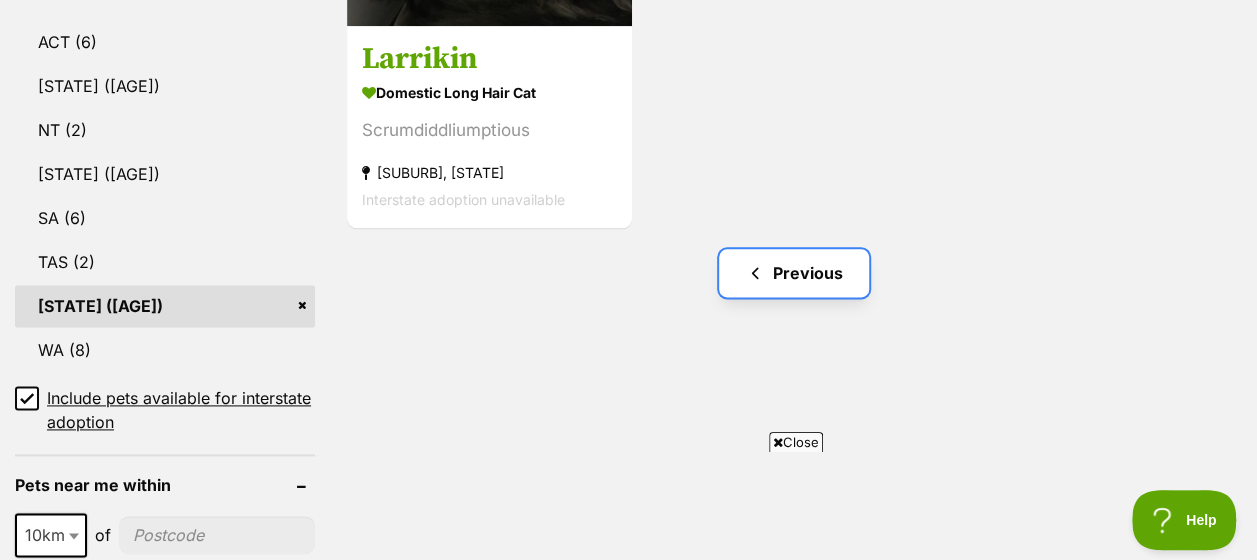 click on "Previous" at bounding box center (794, 273) 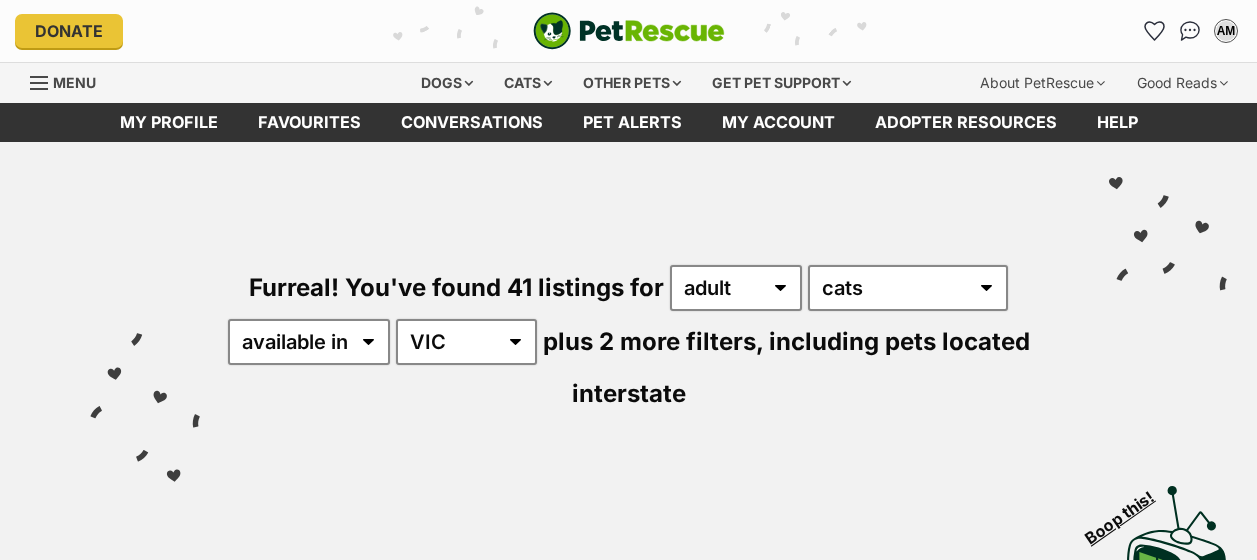 scroll, scrollTop: 0, scrollLeft: 0, axis: both 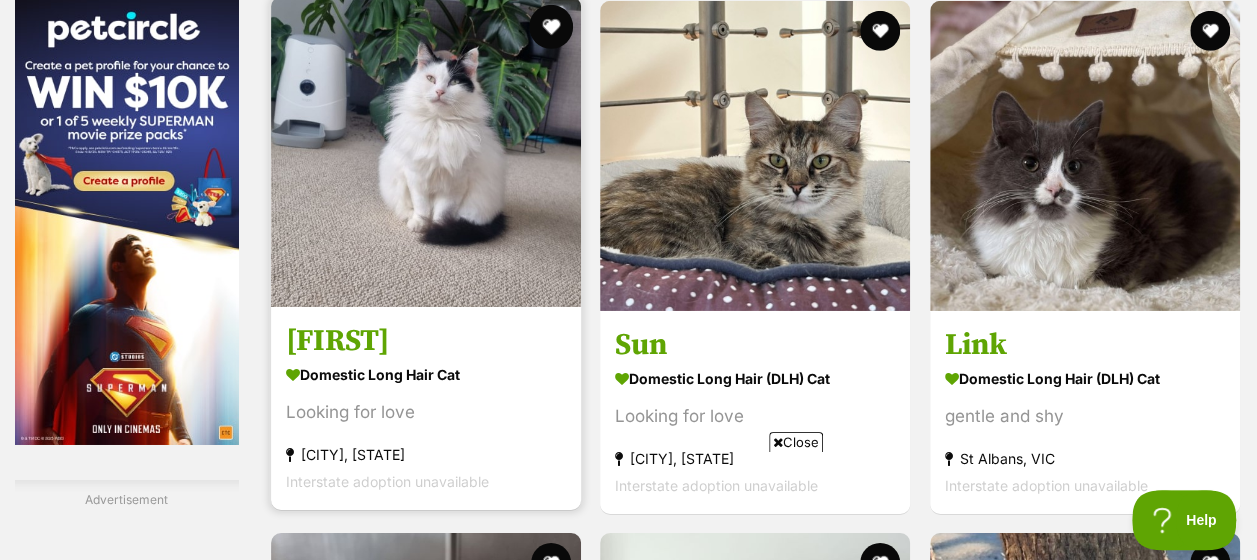 click at bounding box center [551, 27] 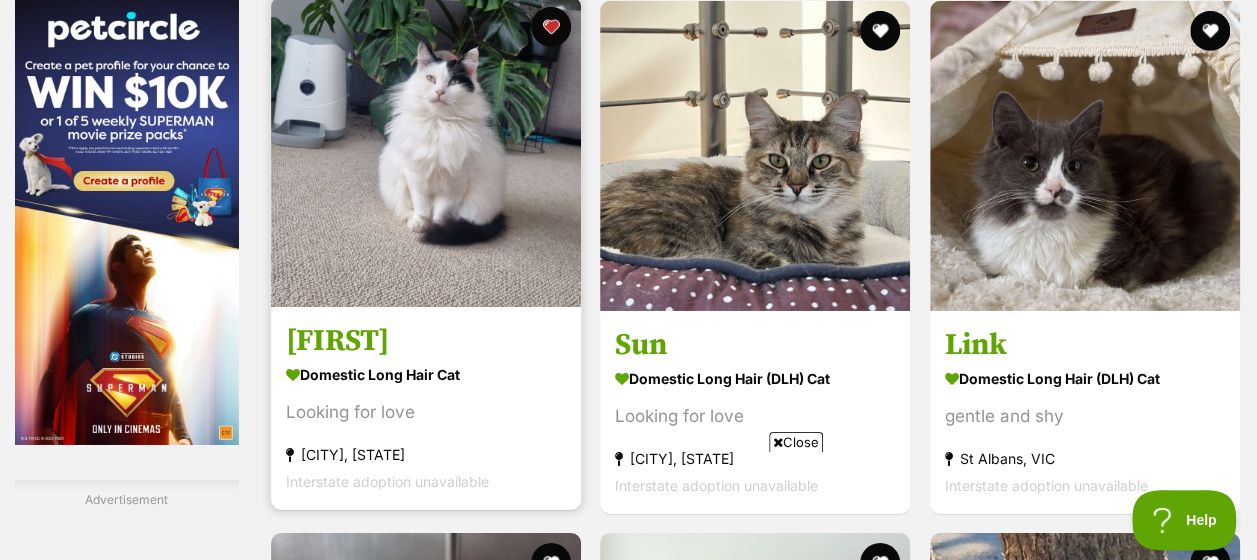 click at bounding box center (426, 152) 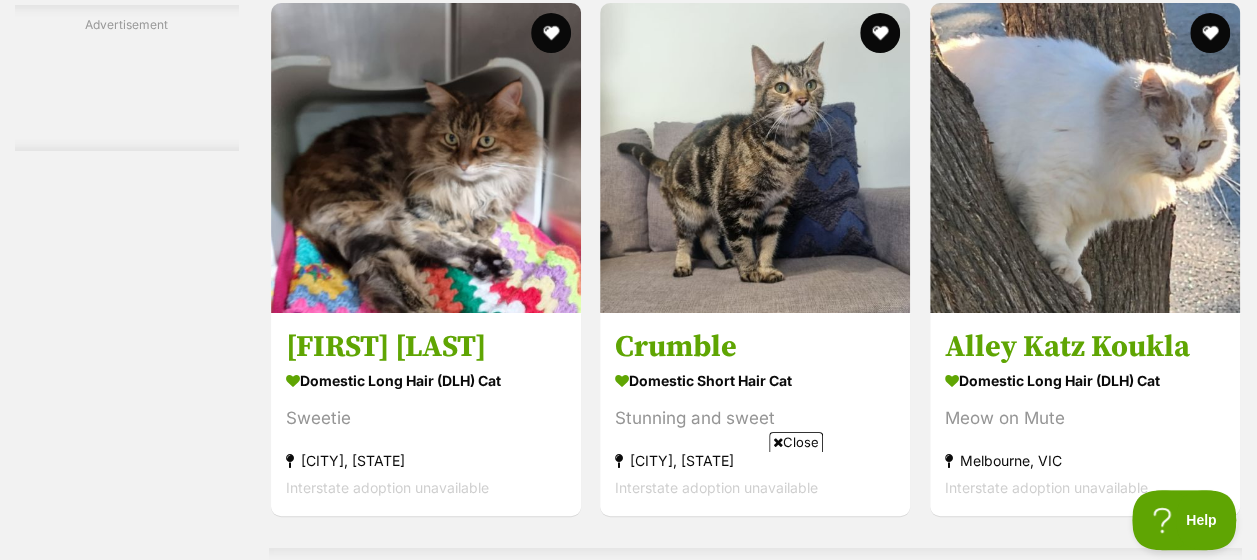 scroll, scrollTop: 3750, scrollLeft: 0, axis: vertical 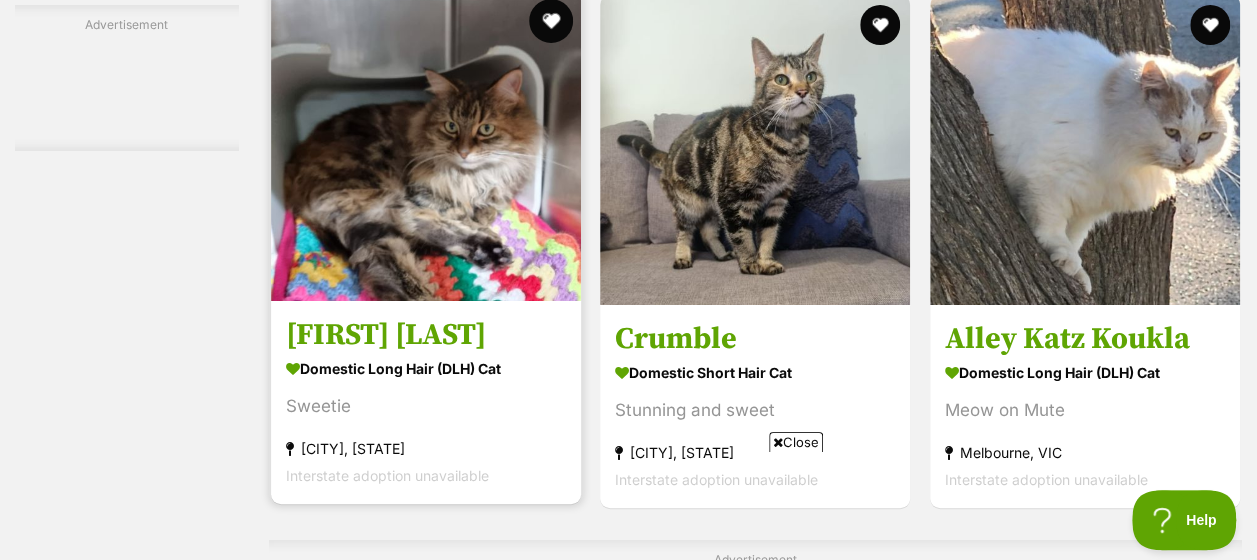 click at bounding box center [551, 21] 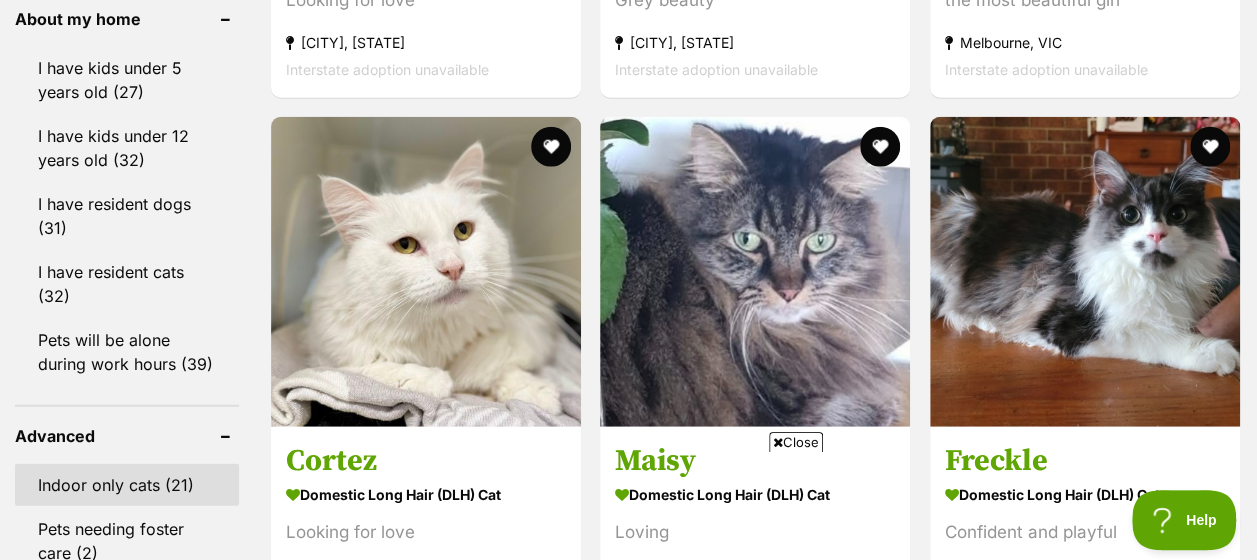 scroll, scrollTop: 2369, scrollLeft: 0, axis: vertical 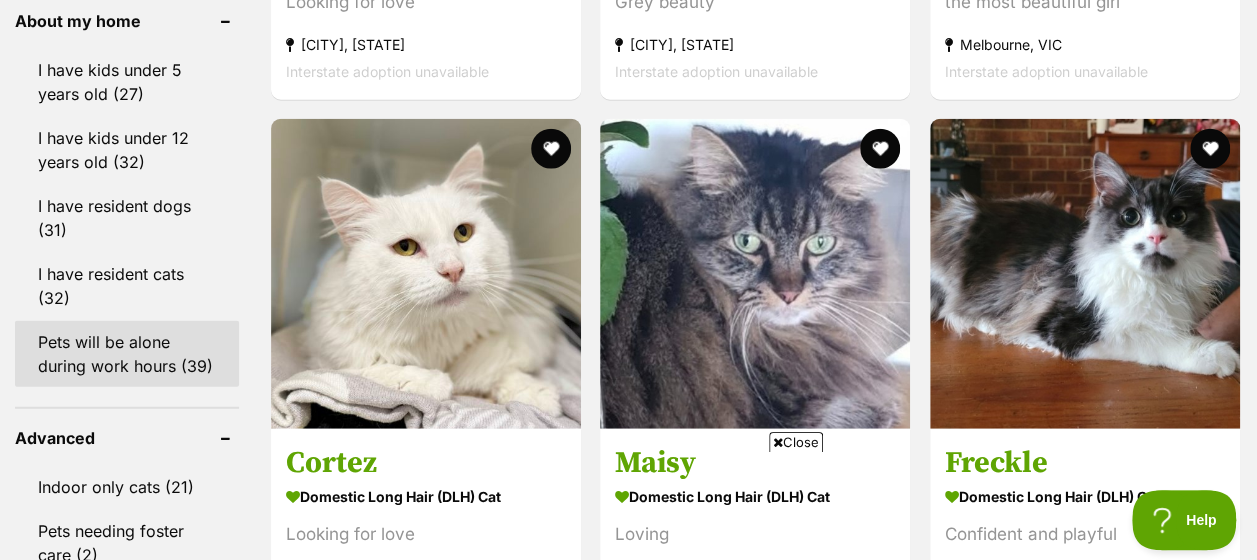 click on "Pets will be alone during work hours (39)" at bounding box center [127, 354] 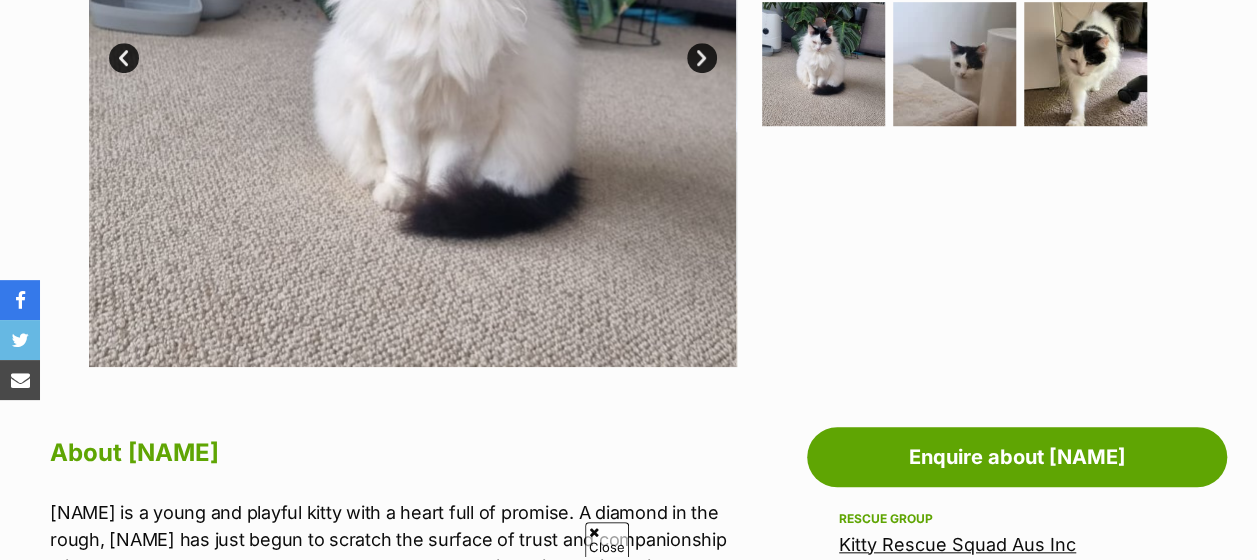 scroll, scrollTop: 0, scrollLeft: 0, axis: both 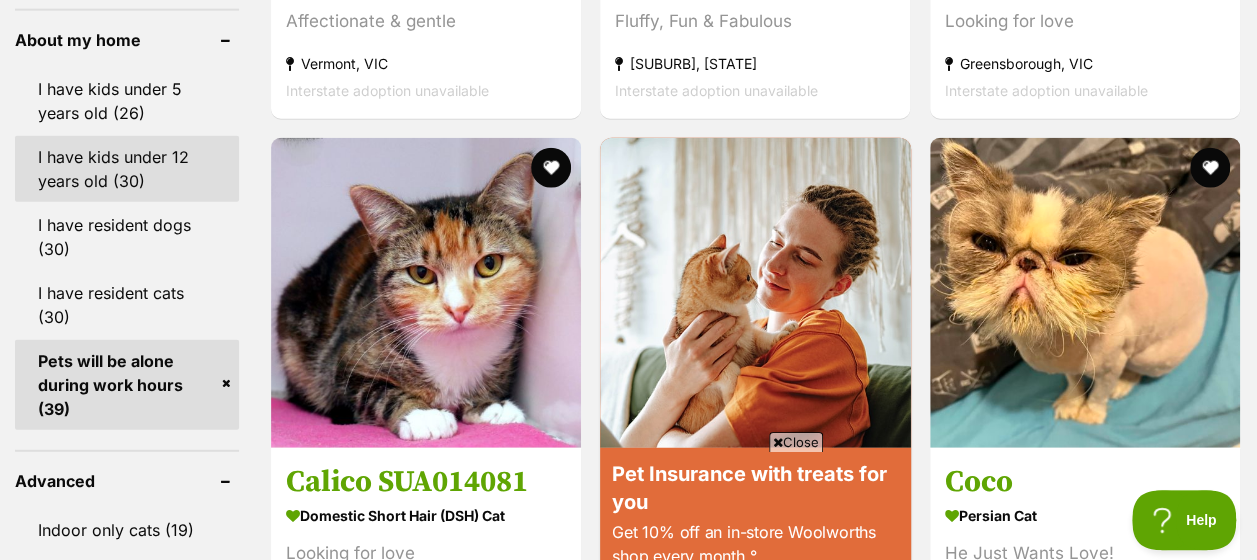 click on "I have kids under 12 years old (30)" at bounding box center [127, 169] 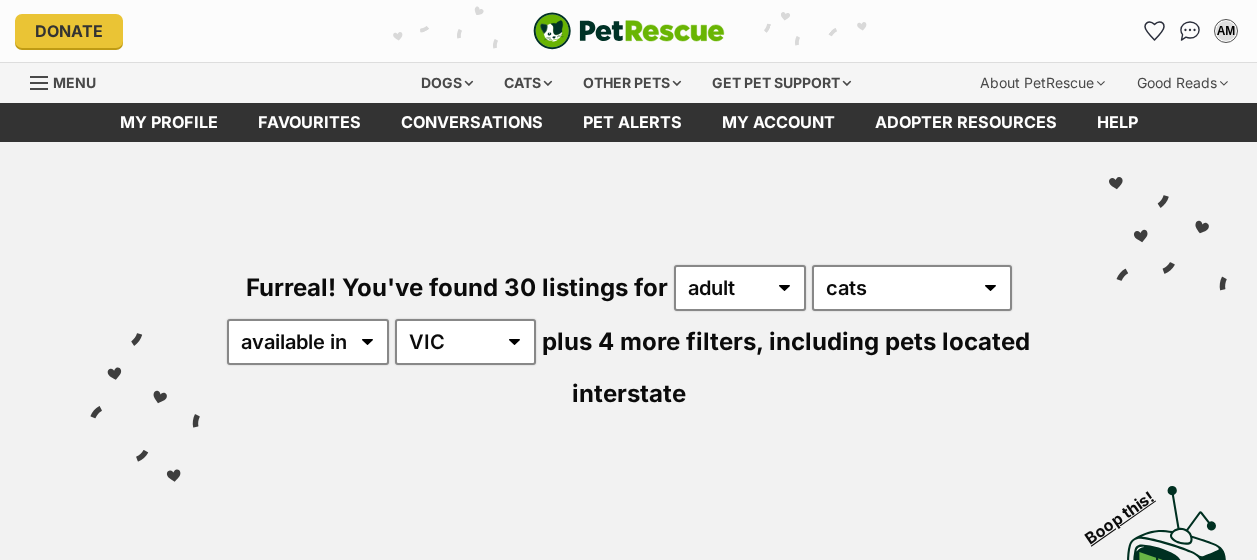 scroll, scrollTop: 0, scrollLeft: 0, axis: both 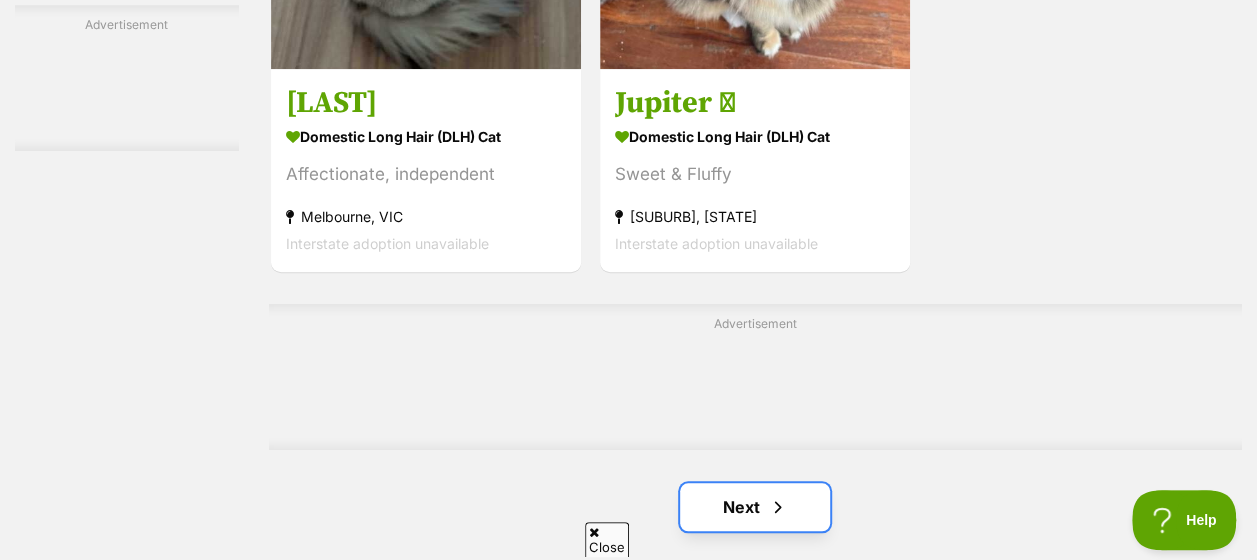 click on "Next" at bounding box center (755, 507) 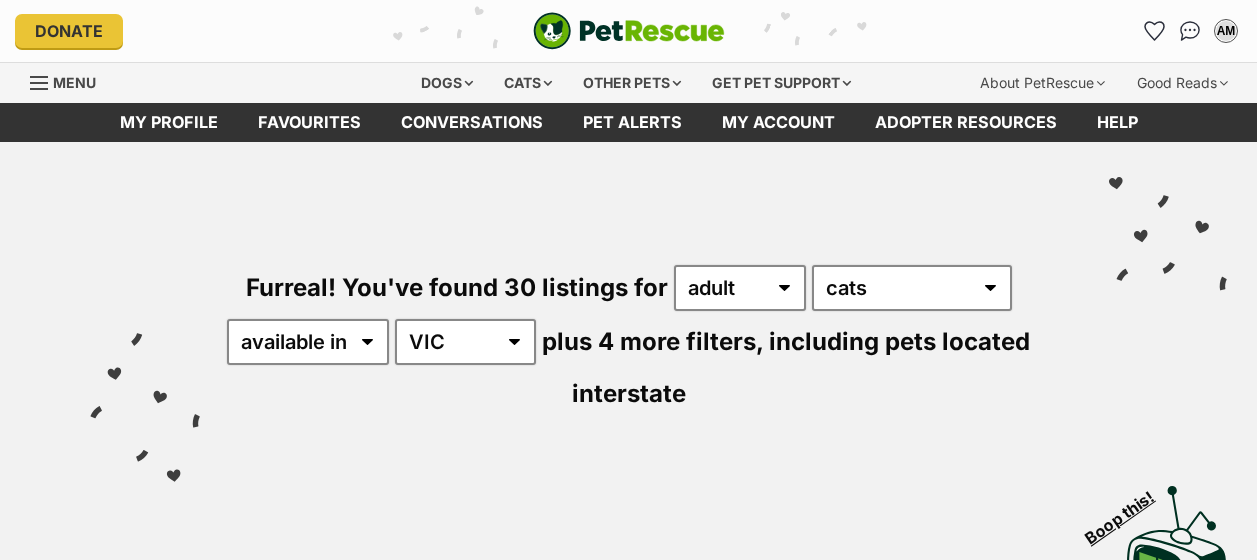 scroll, scrollTop: 0, scrollLeft: 0, axis: both 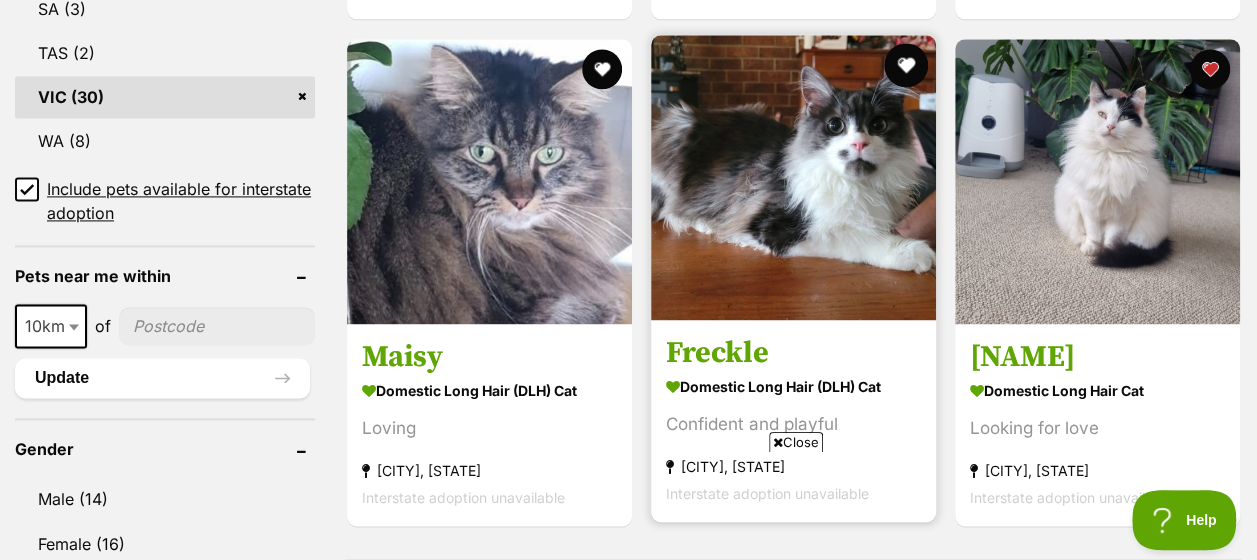click at bounding box center [906, 65] 